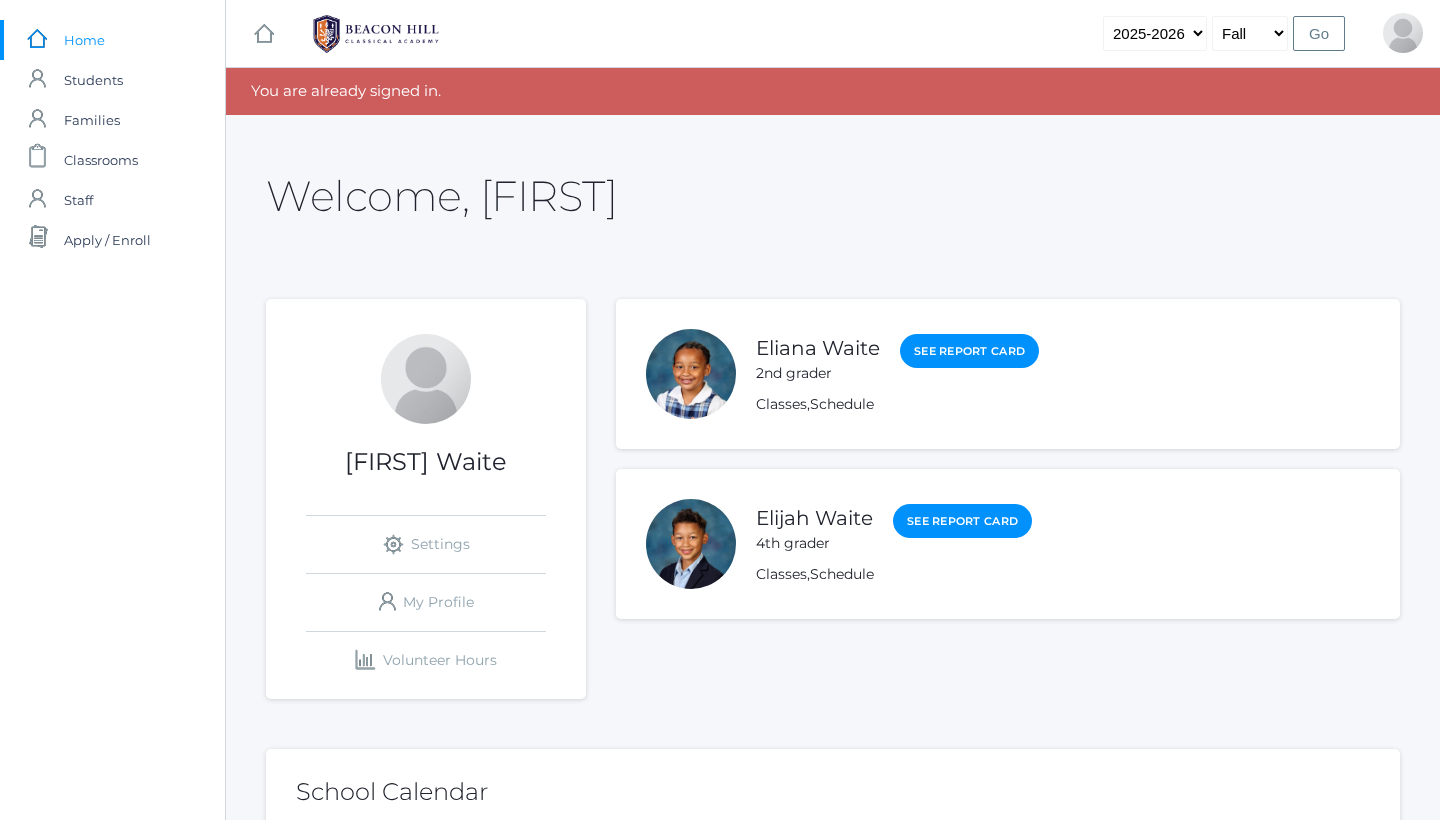 scroll, scrollTop: 0, scrollLeft: 0, axis: both 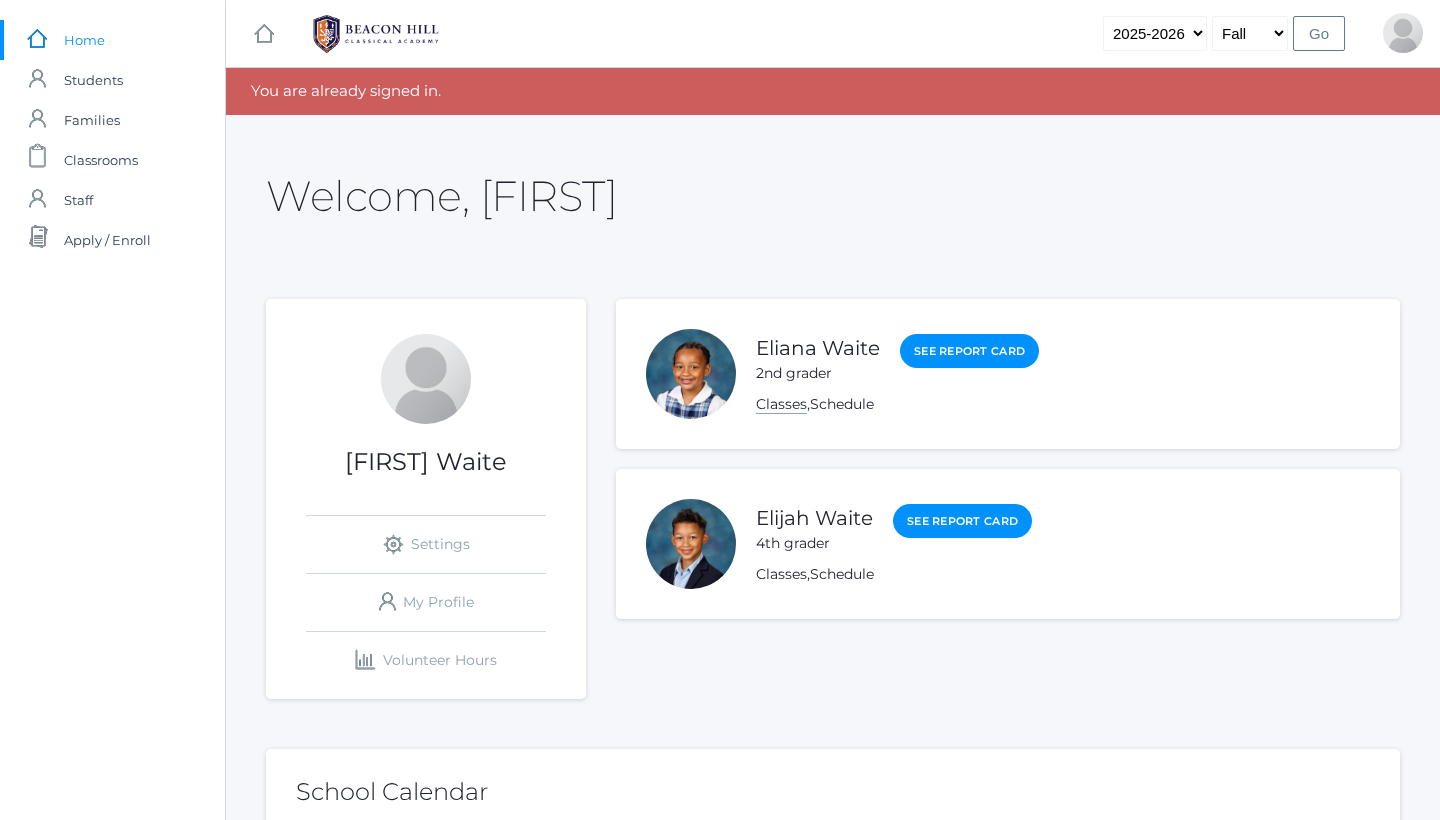 click on "Classes" at bounding box center (781, 404) 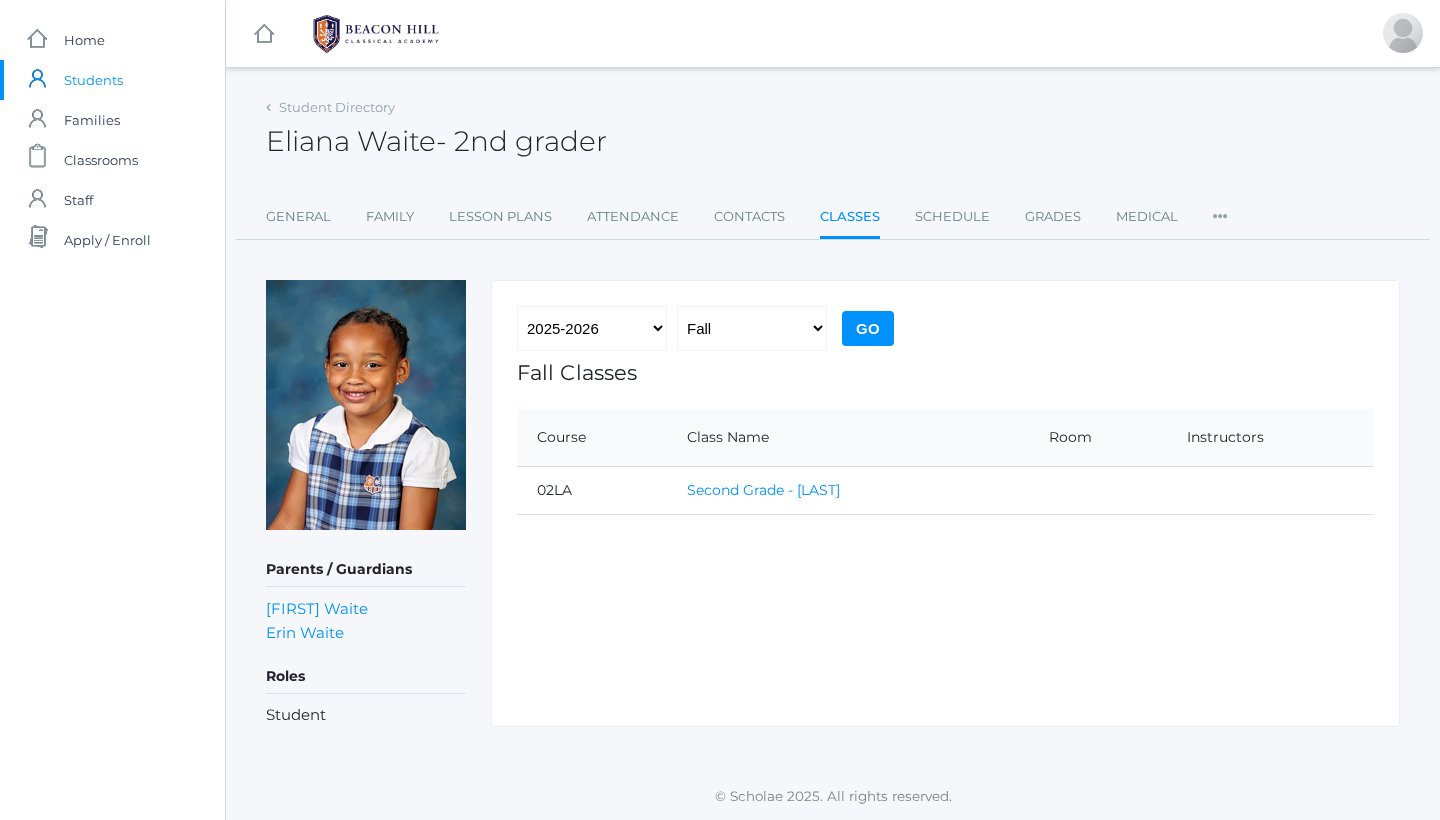 click on "Second Grade - Nicholls" at bounding box center (763, 490) 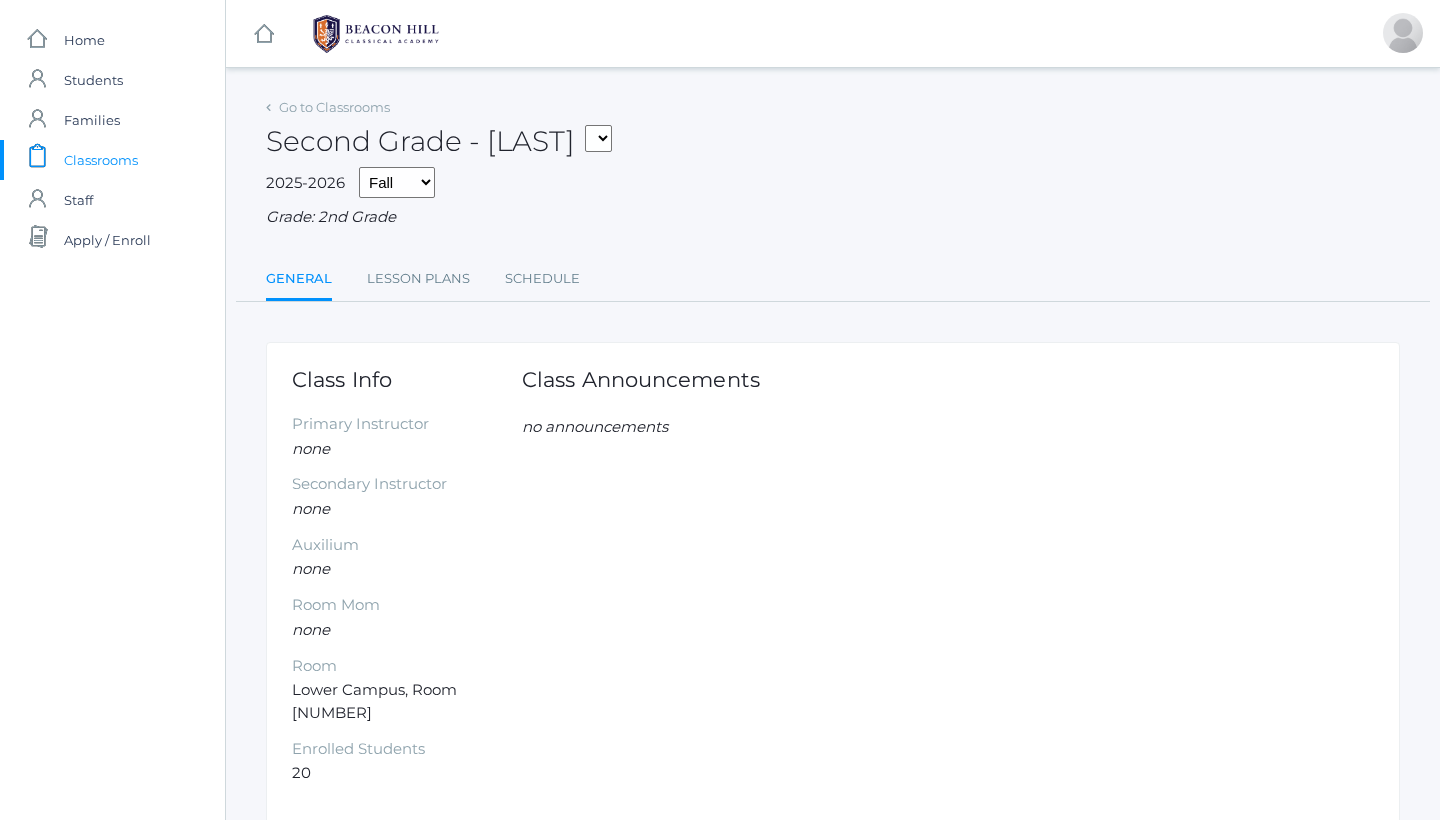 scroll, scrollTop: 0, scrollLeft: 0, axis: both 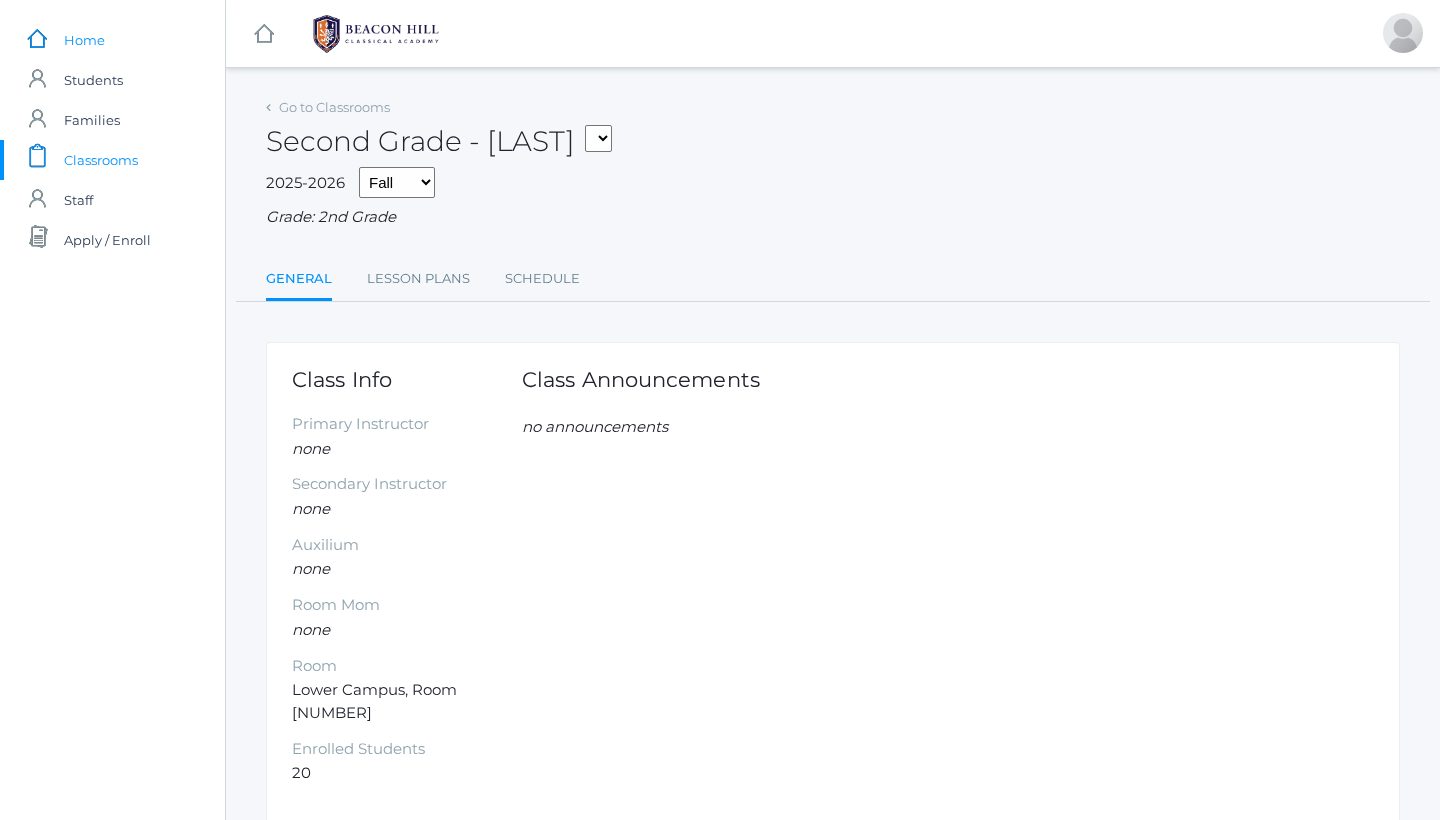 click on "Home" at bounding box center [84, 40] 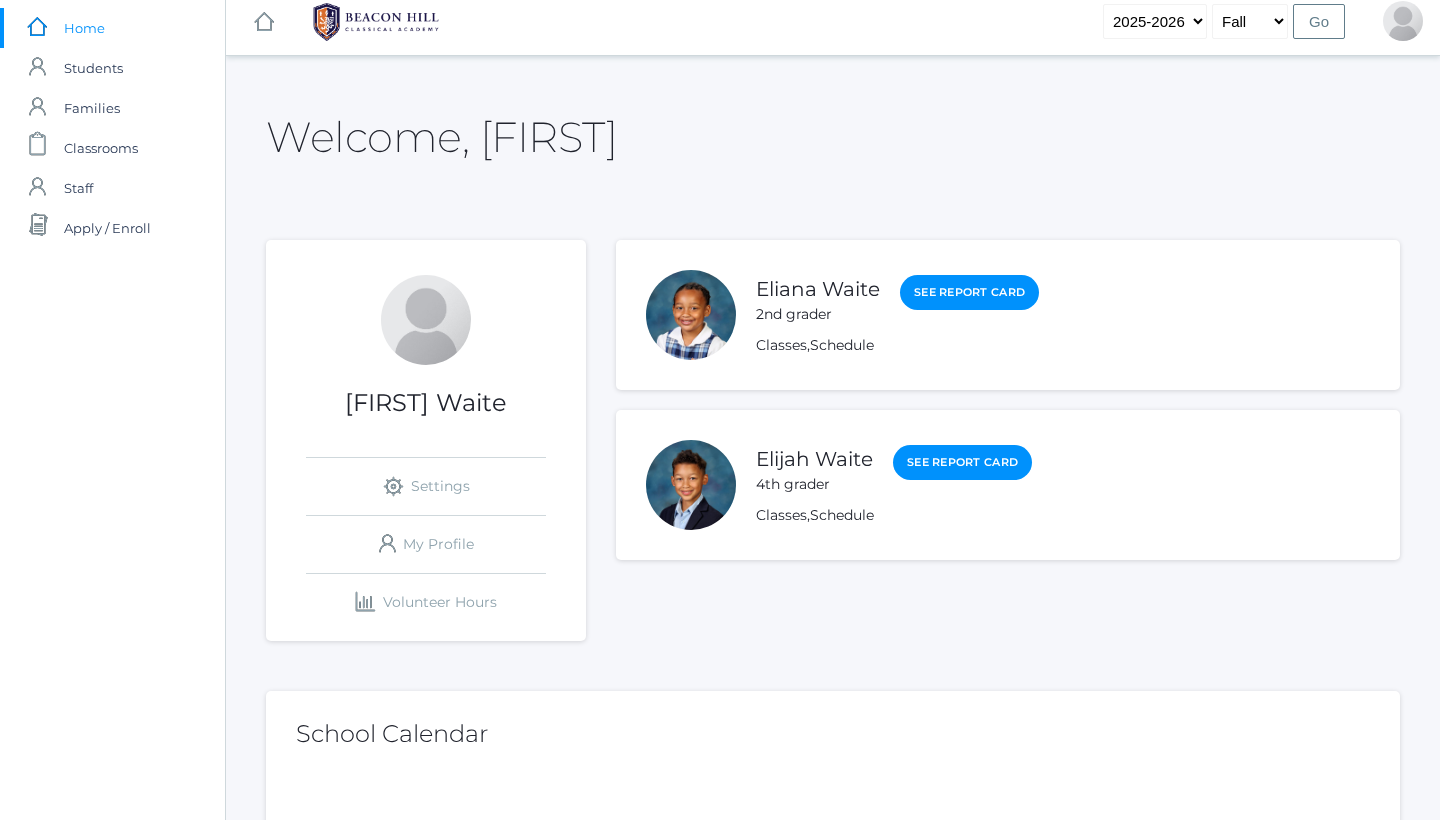 scroll, scrollTop: 2, scrollLeft: 0, axis: vertical 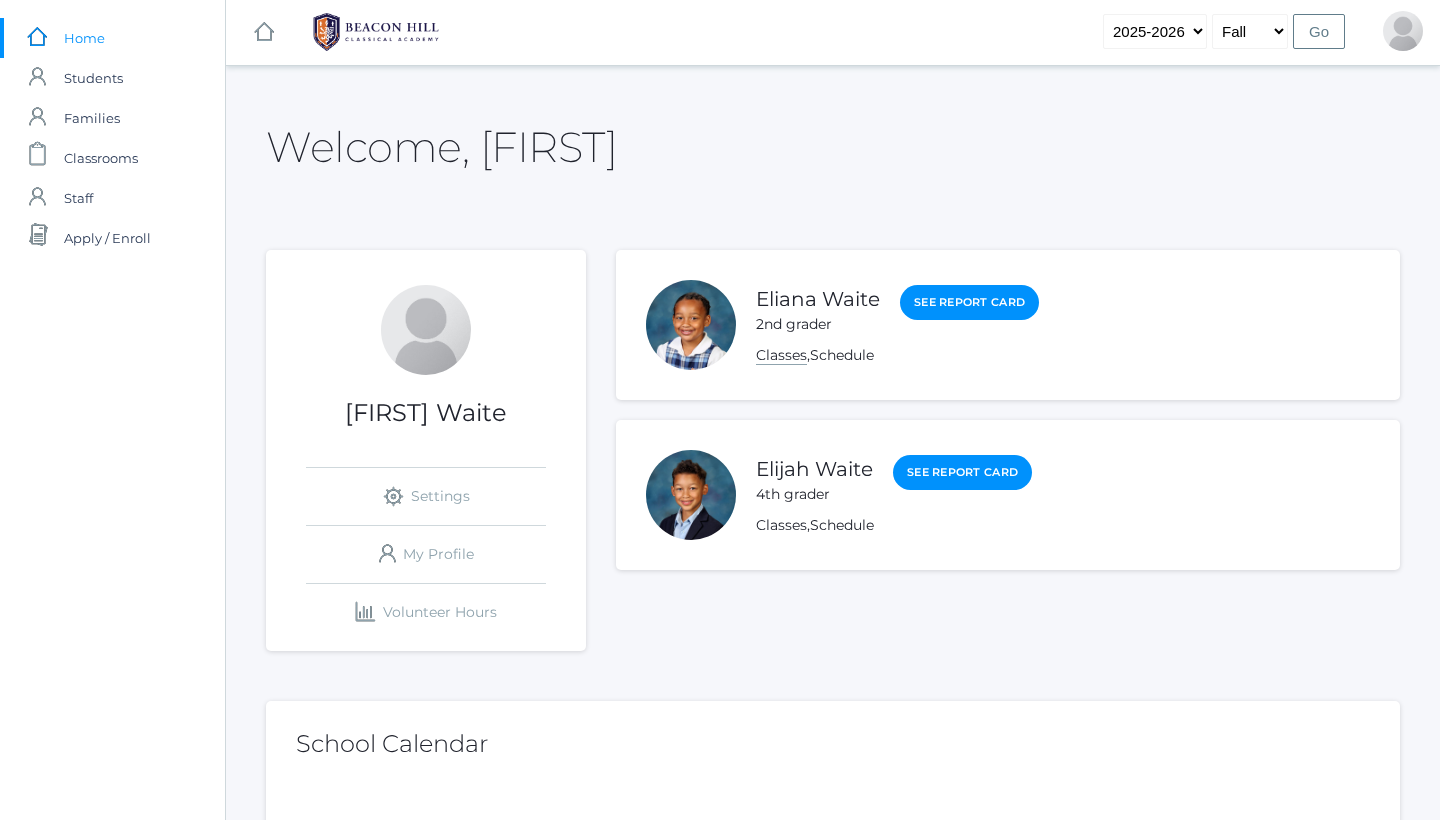 click on "Classes" at bounding box center [781, 355] 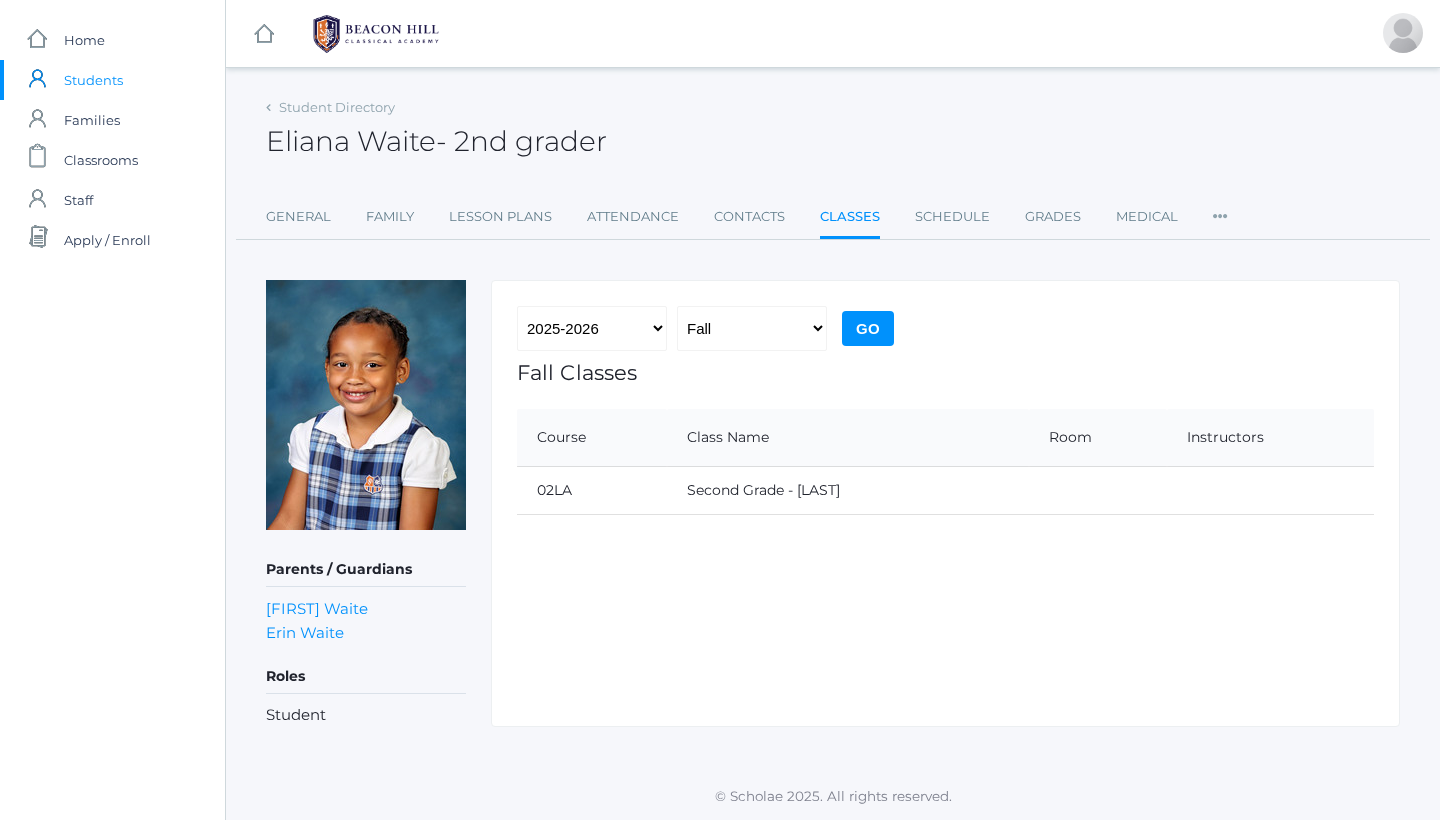 click on "Go" at bounding box center [868, 328] 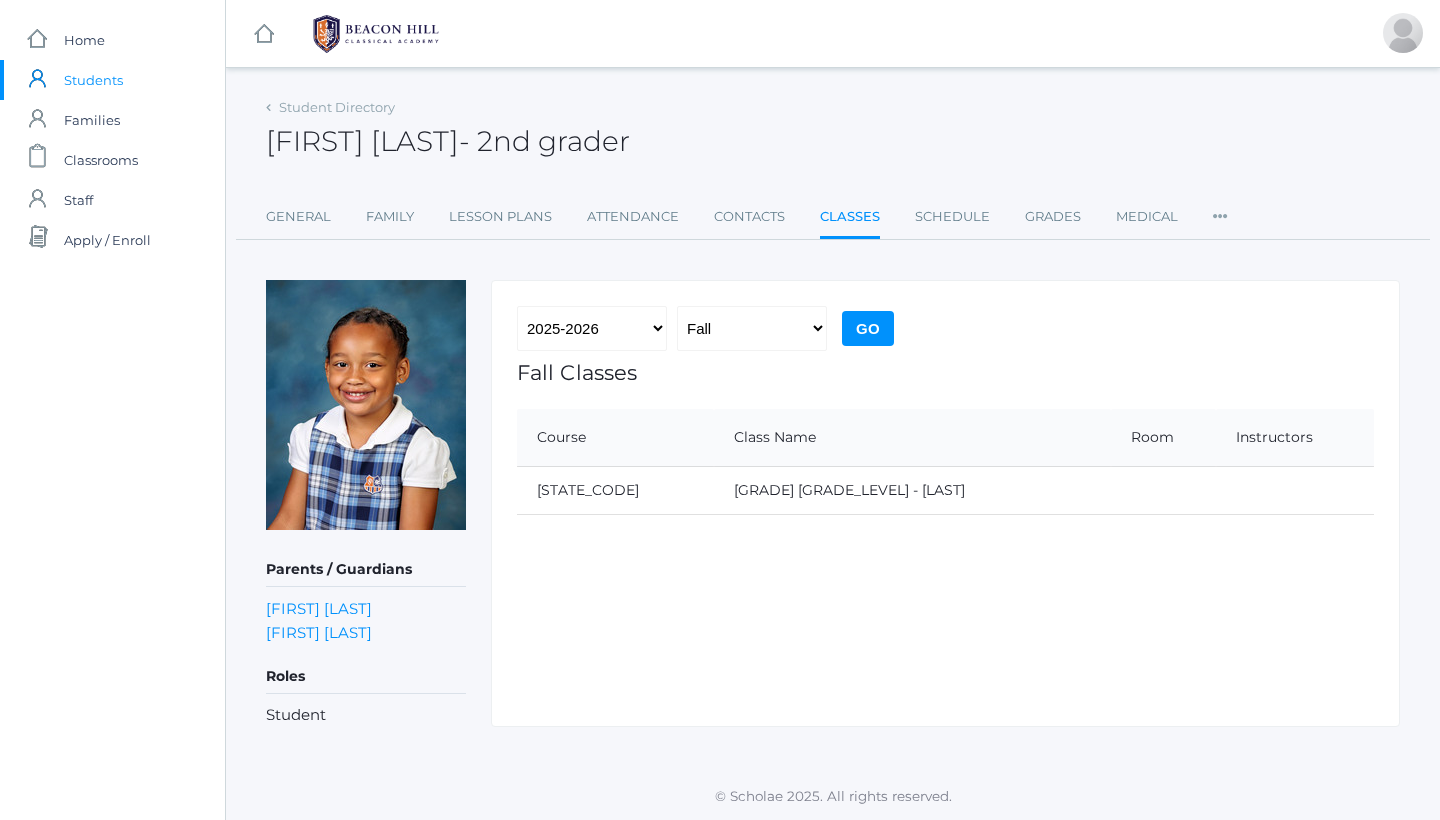 scroll, scrollTop: 0, scrollLeft: 0, axis: both 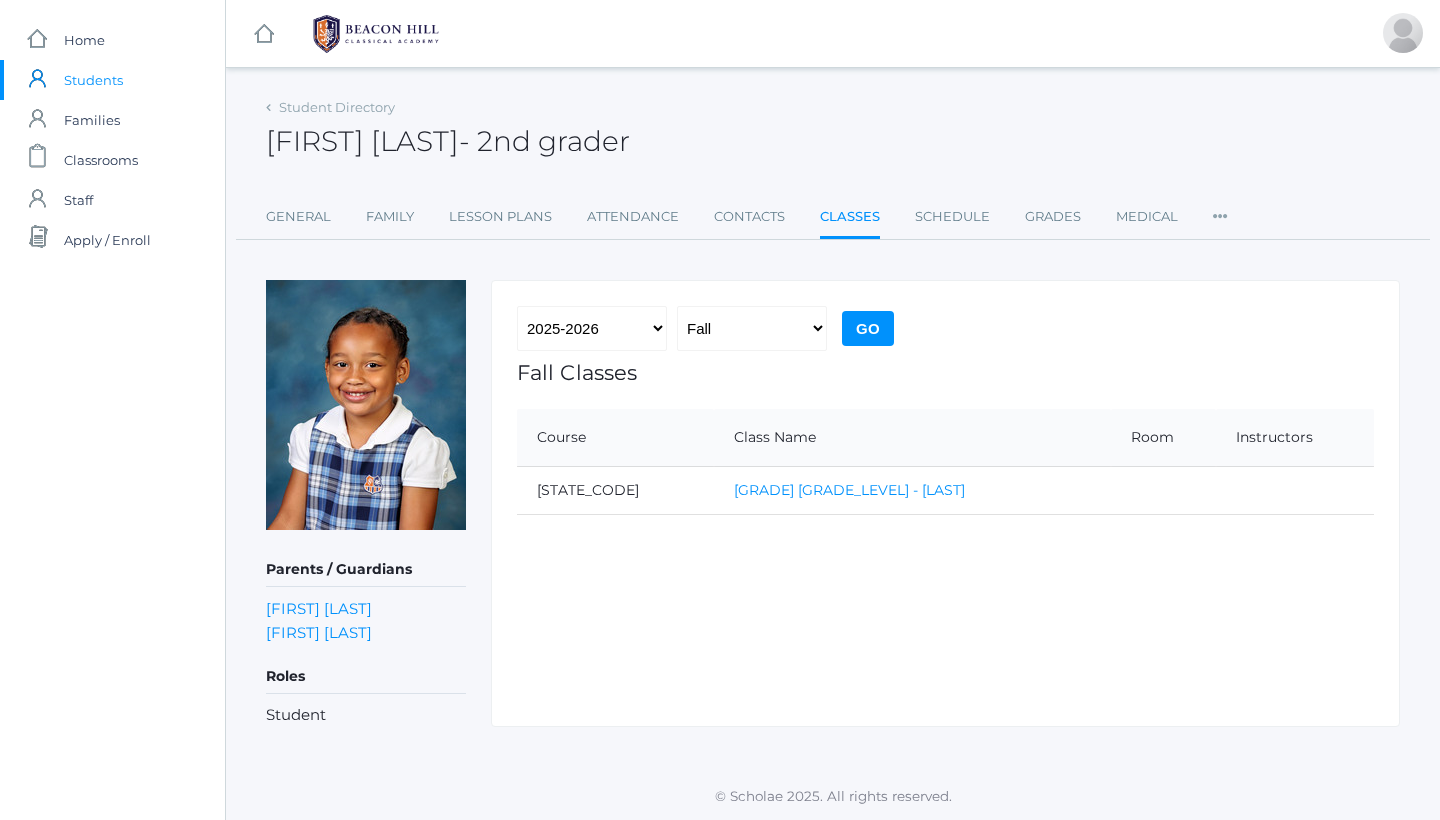 click on "Second Grade - Nicholls" at bounding box center [849, 490] 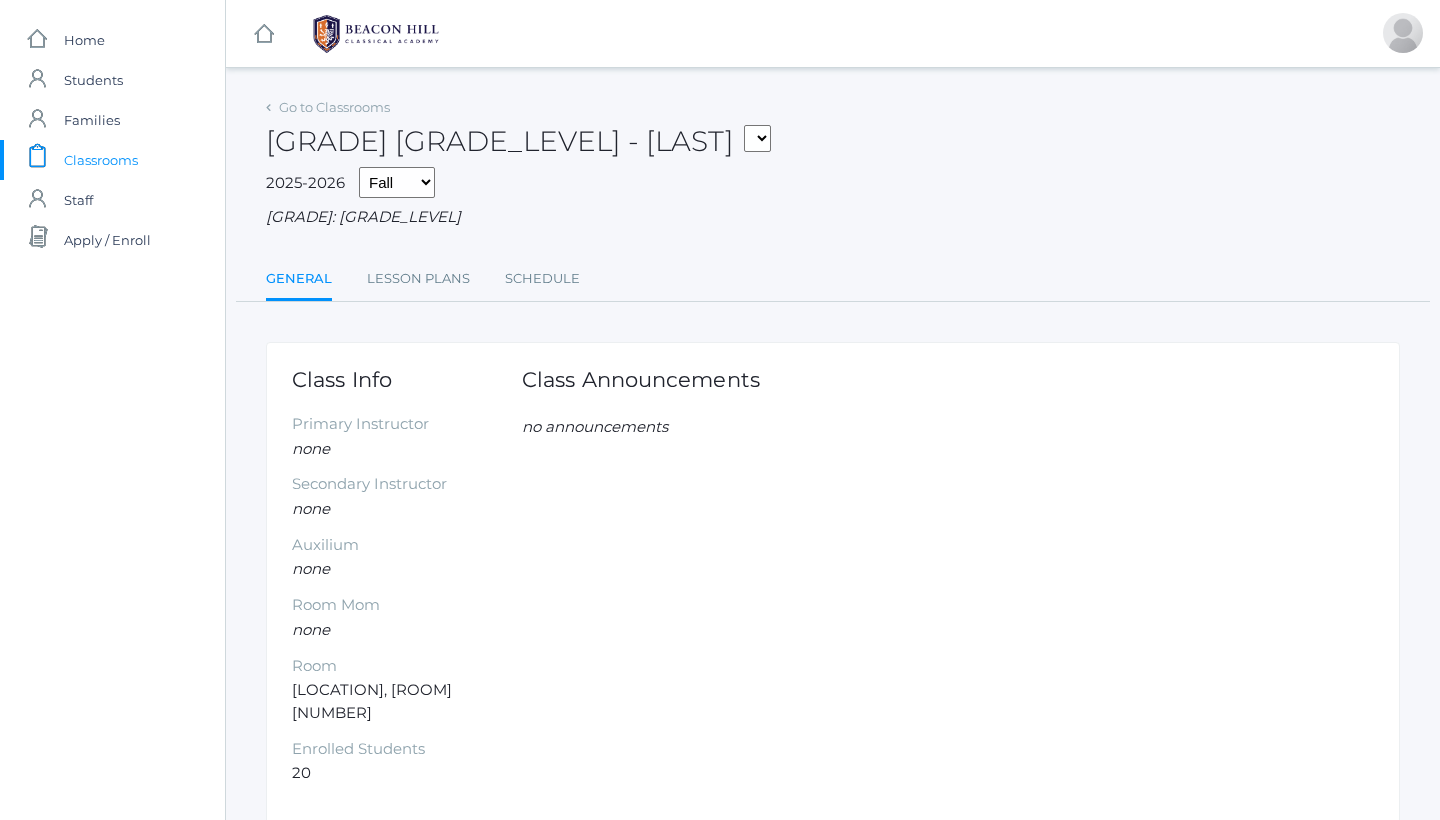 click on "Class Announcements
no announcements" at bounding box center (948, 576) 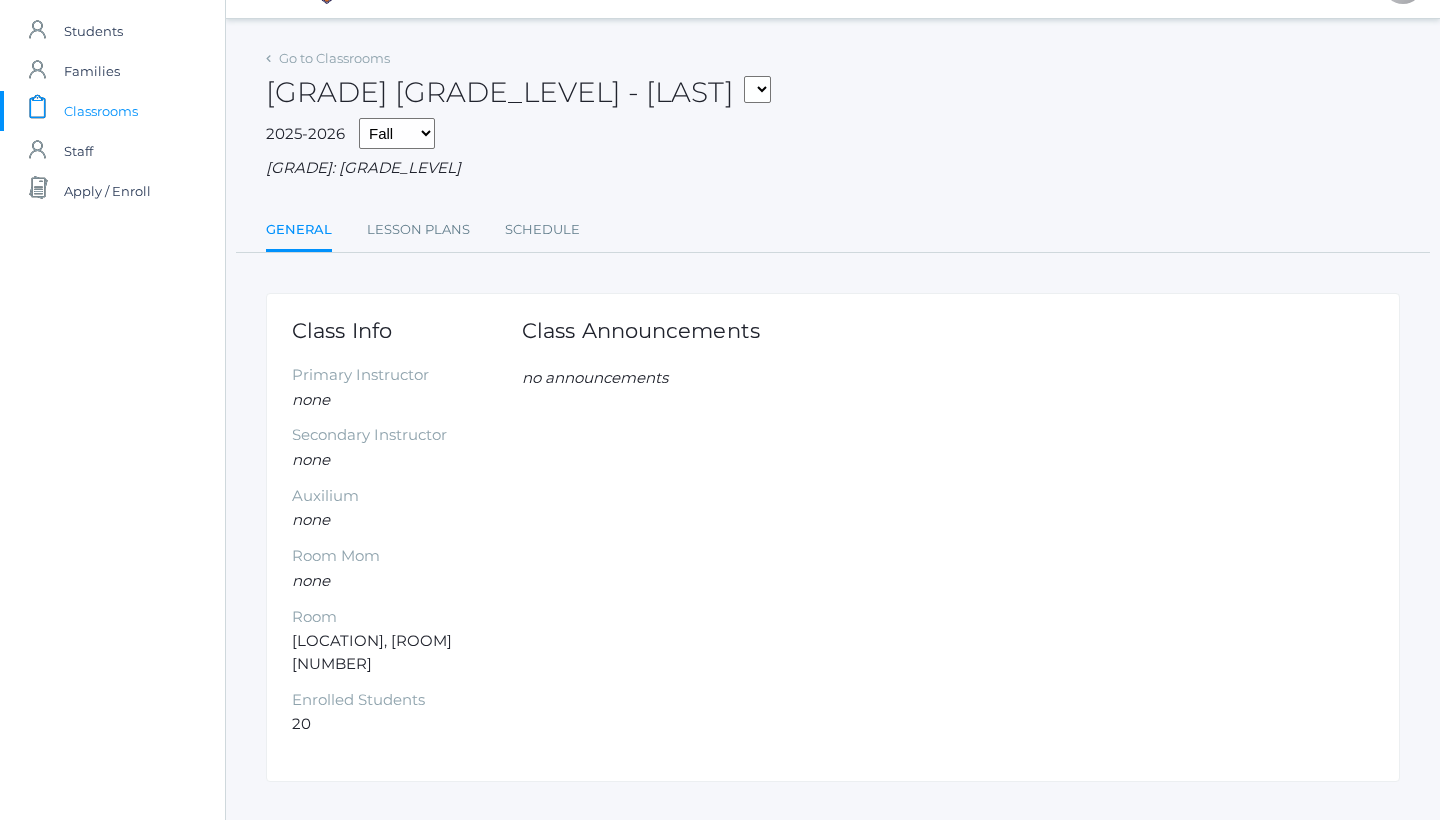 scroll, scrollTop: 47, scrollLeft: 0, axis: vertical 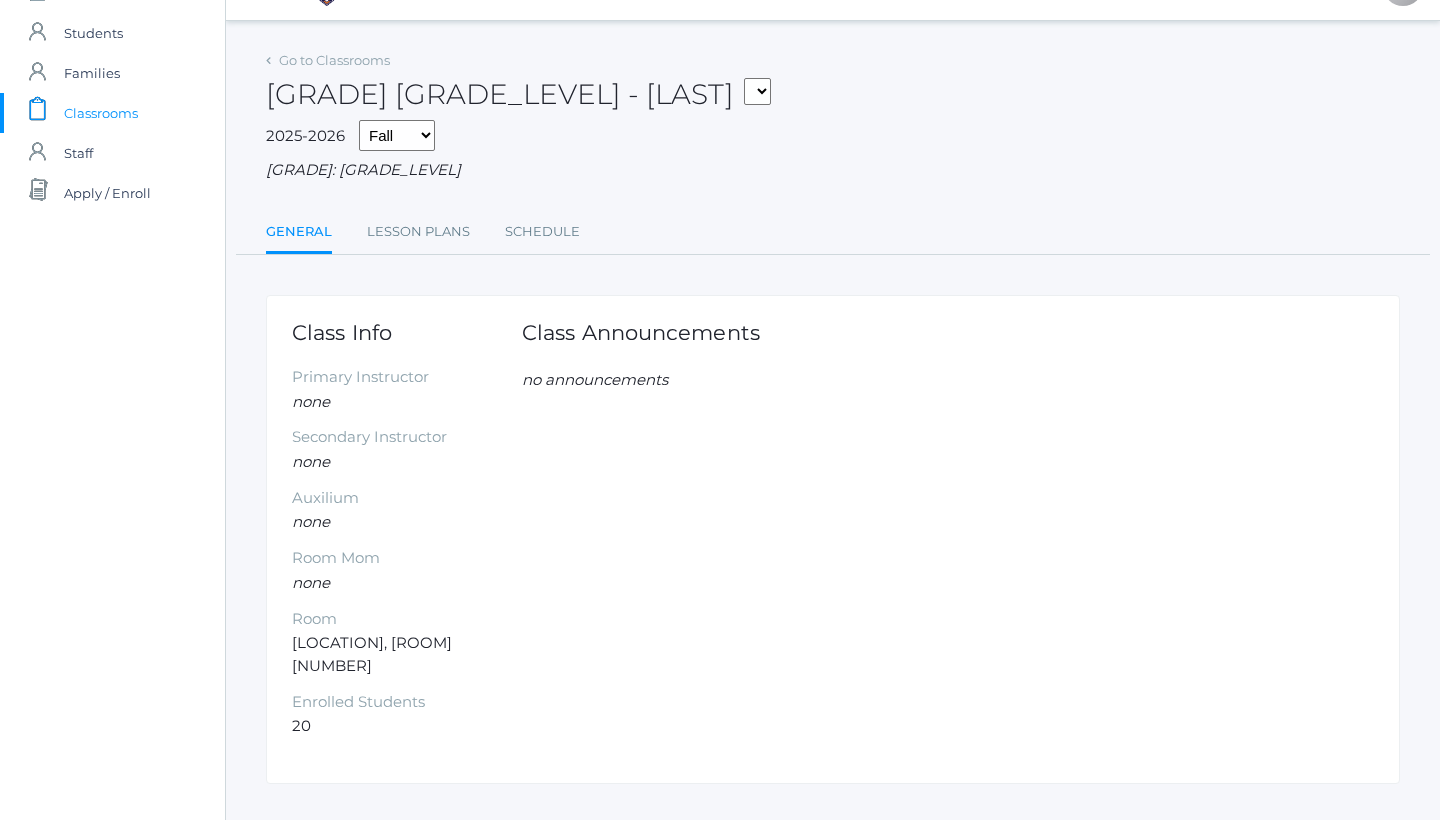 click on "Enrolled Students" at bounding box center (407, 702) 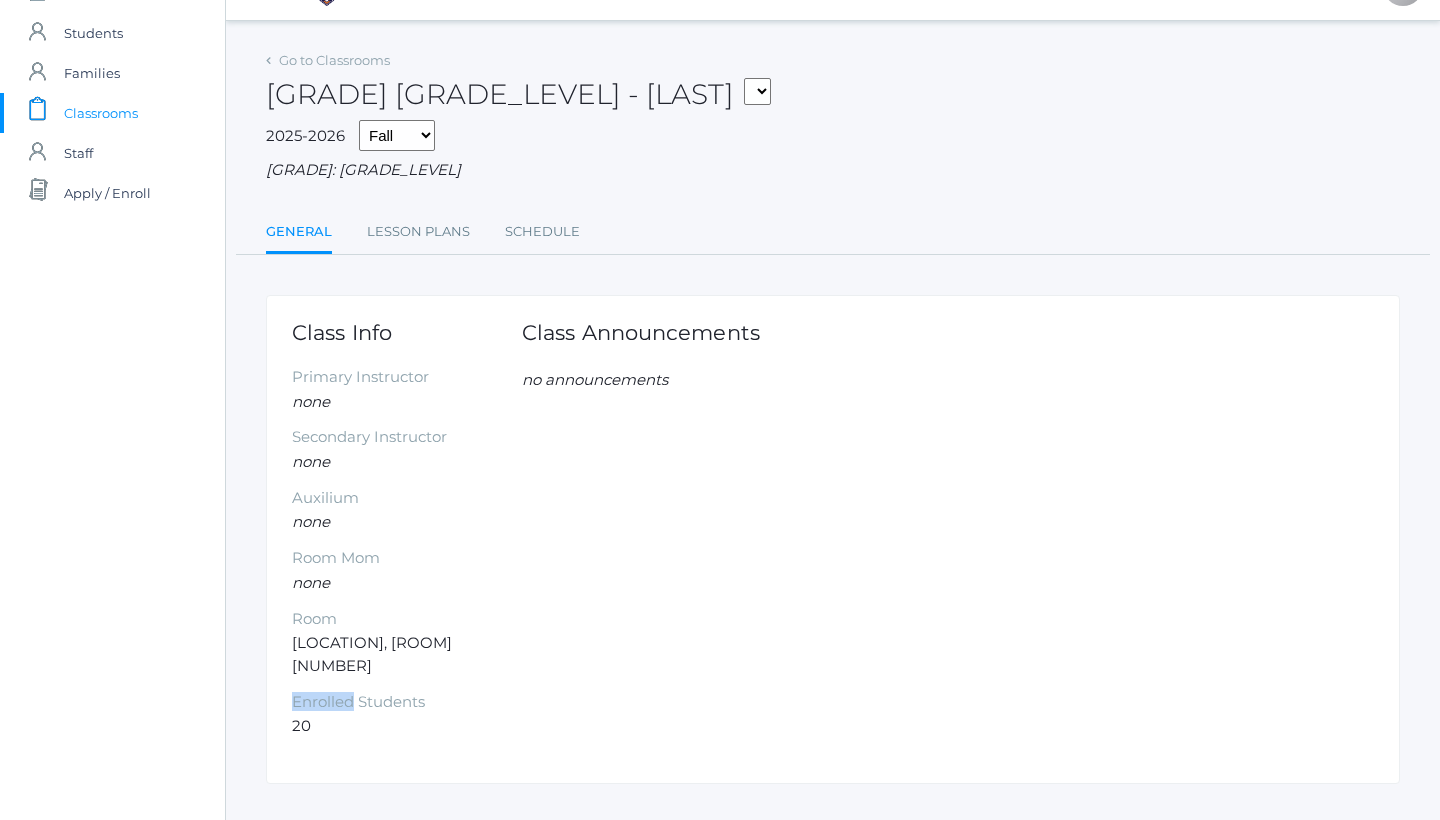 click on "Enrolled Students" at bounding box center [407, 702] 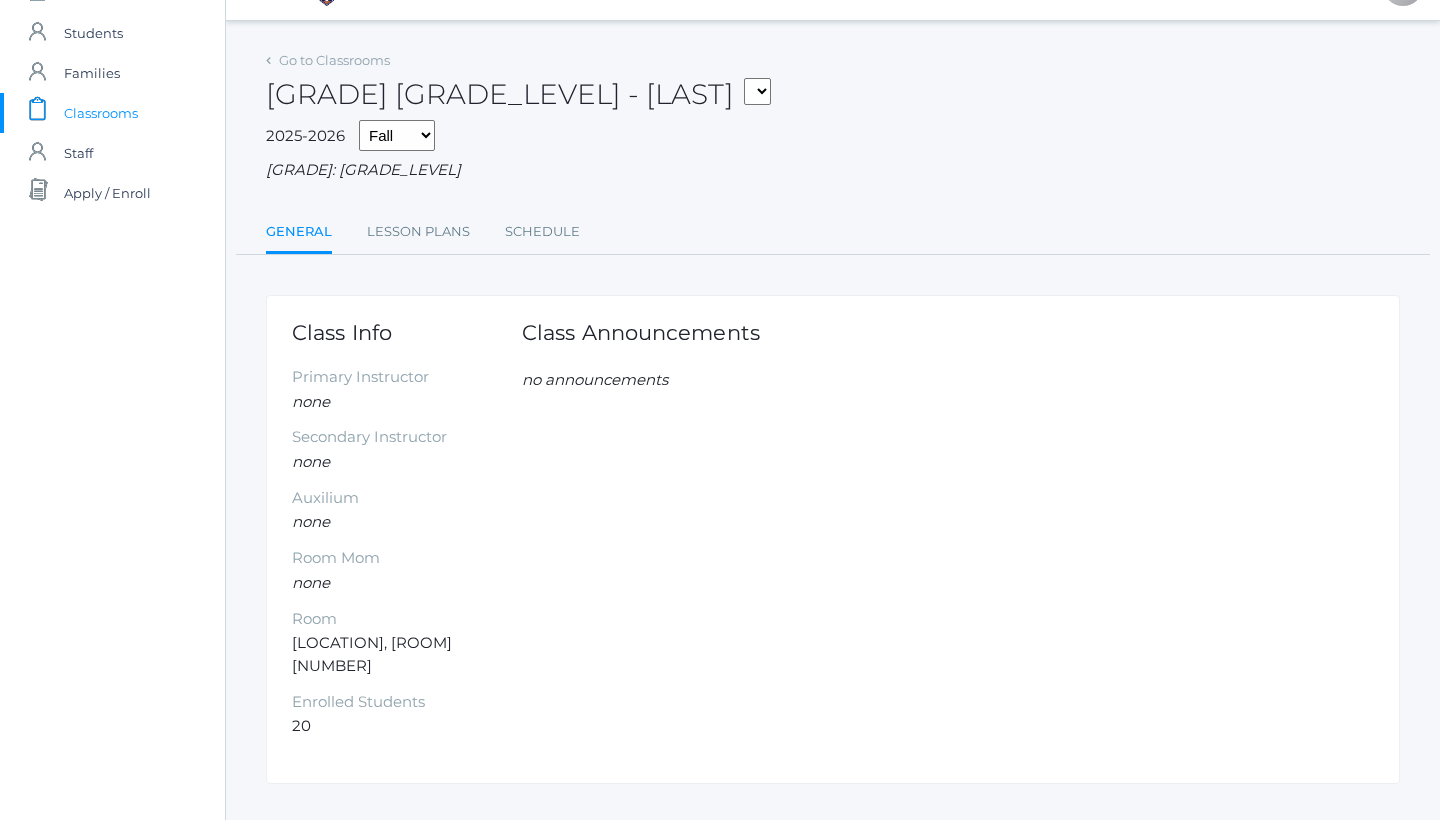click on "20" at bounding box center [407, 726] 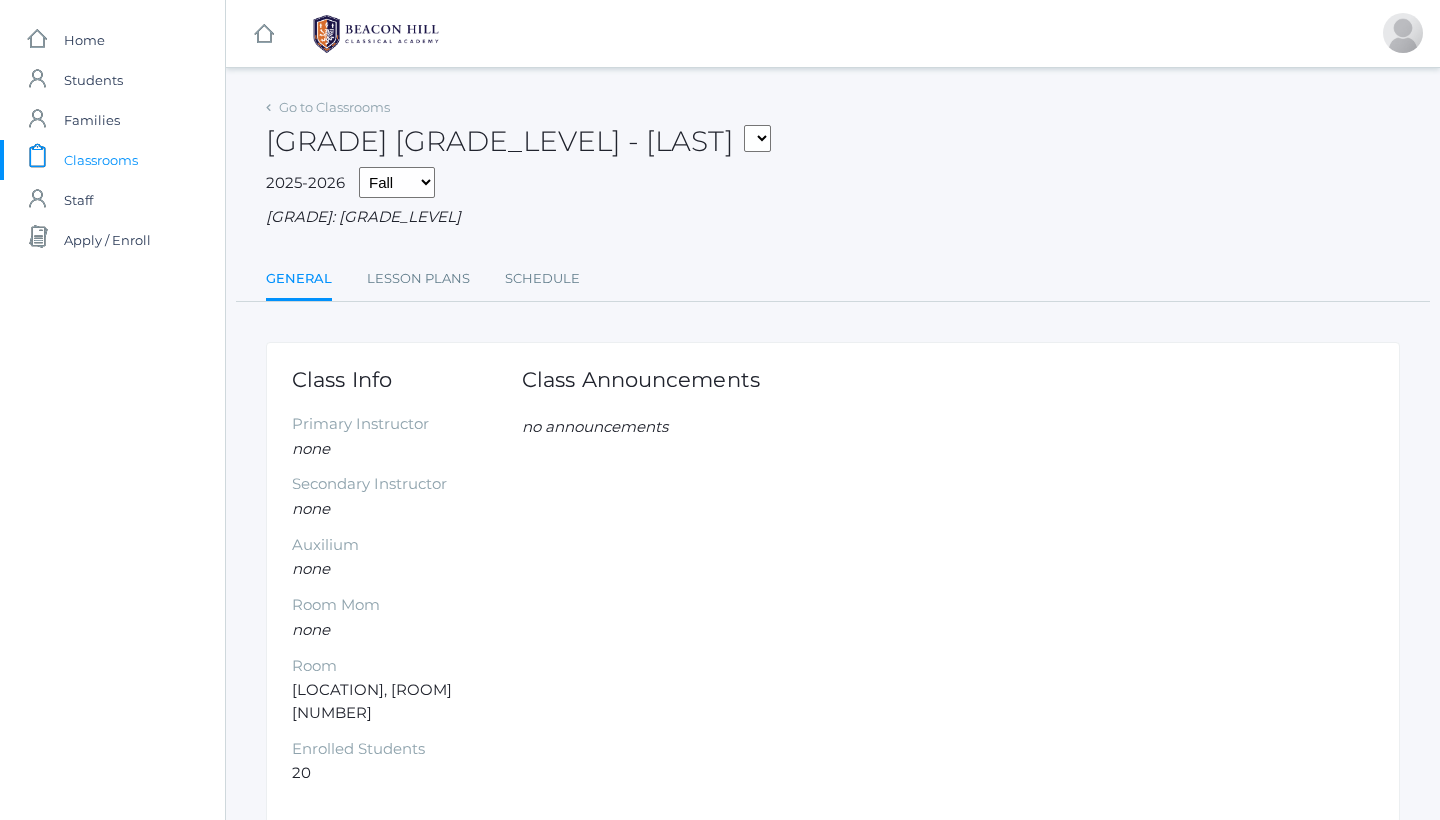 scroll, scrollTop: 0, scrollLeft: 0, axis: both 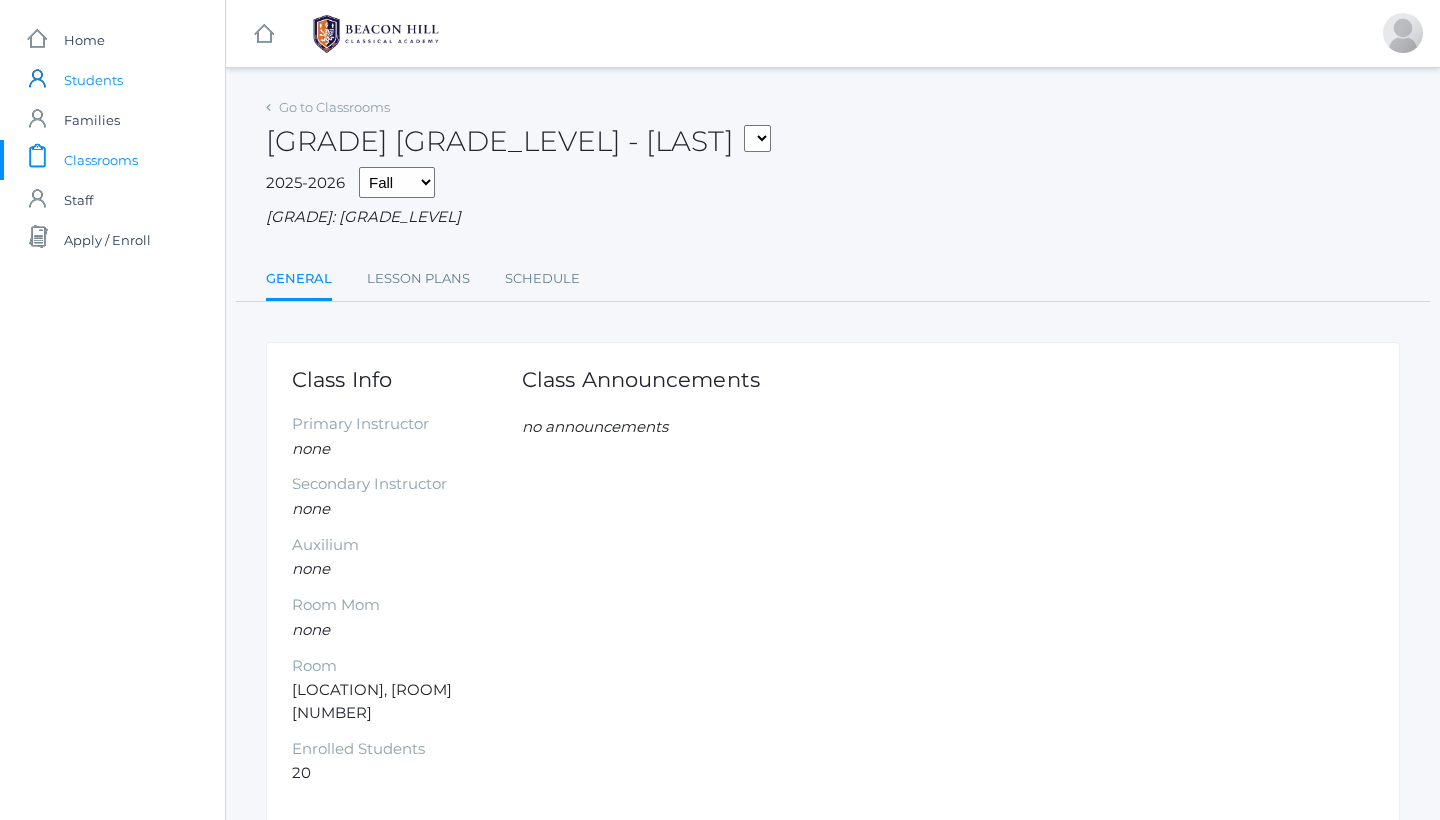click on "Students" at bounding box center [93, 80] 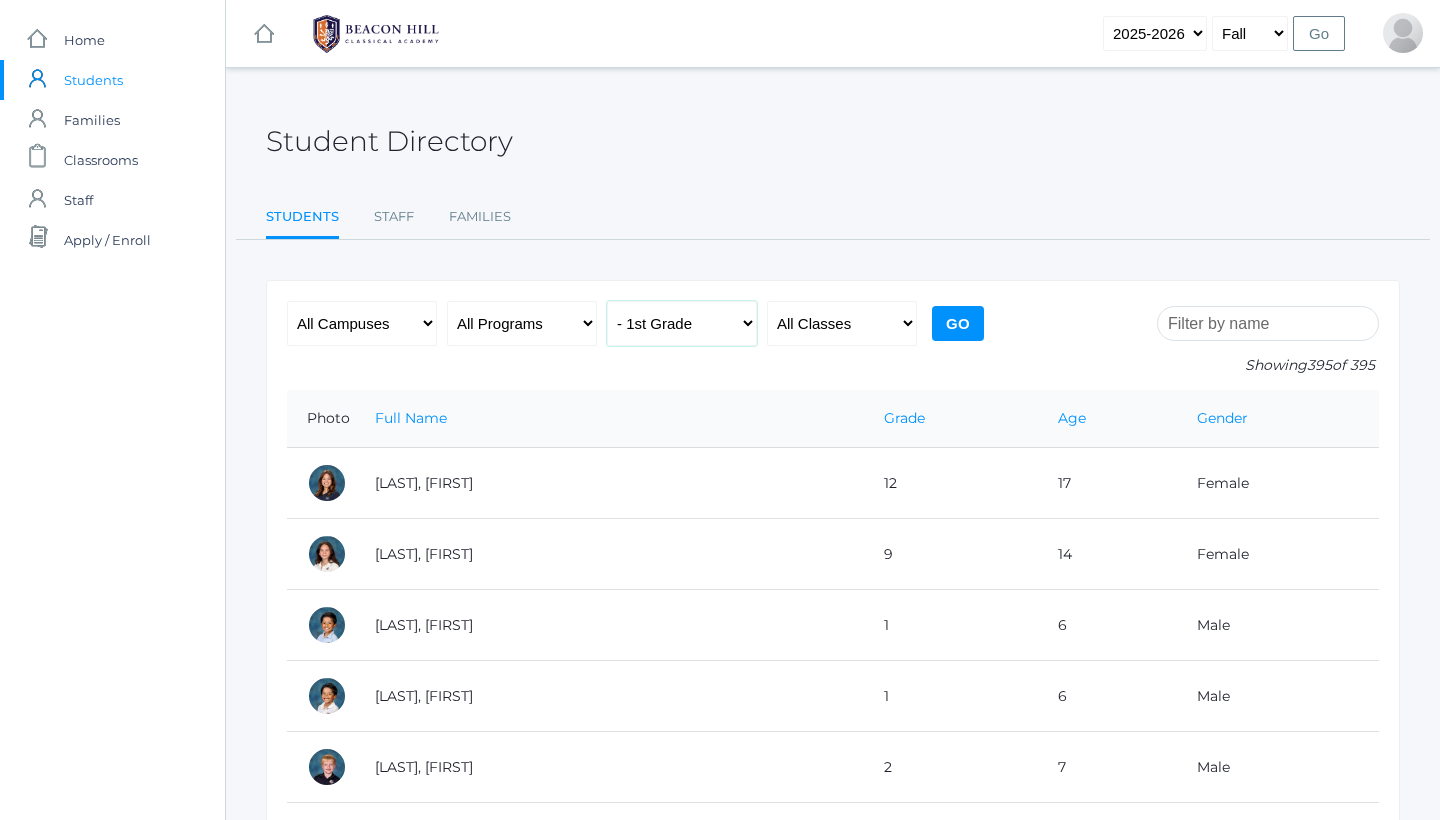select on "2" 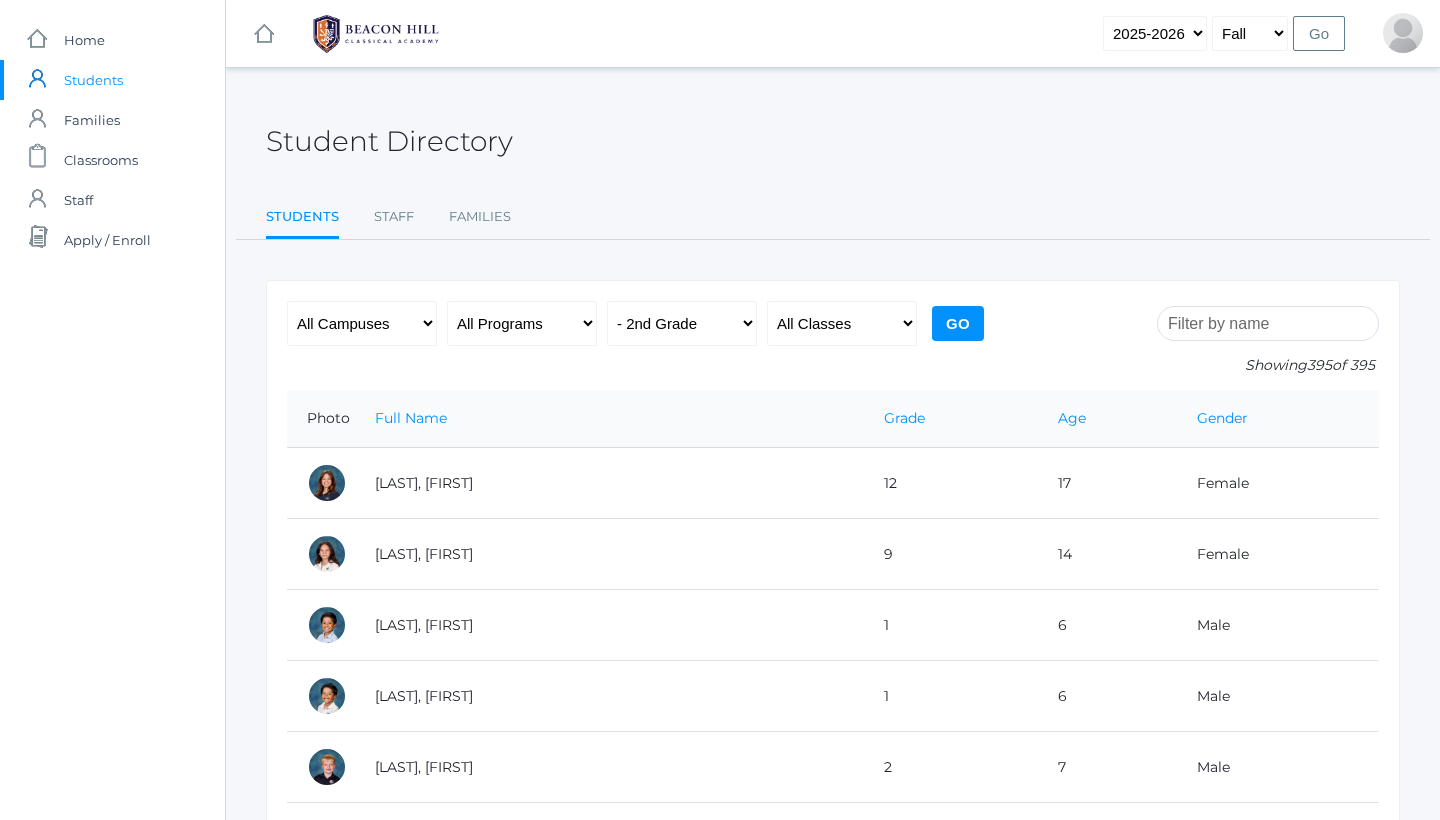 click on "Go" at bounding box center [958, 323] 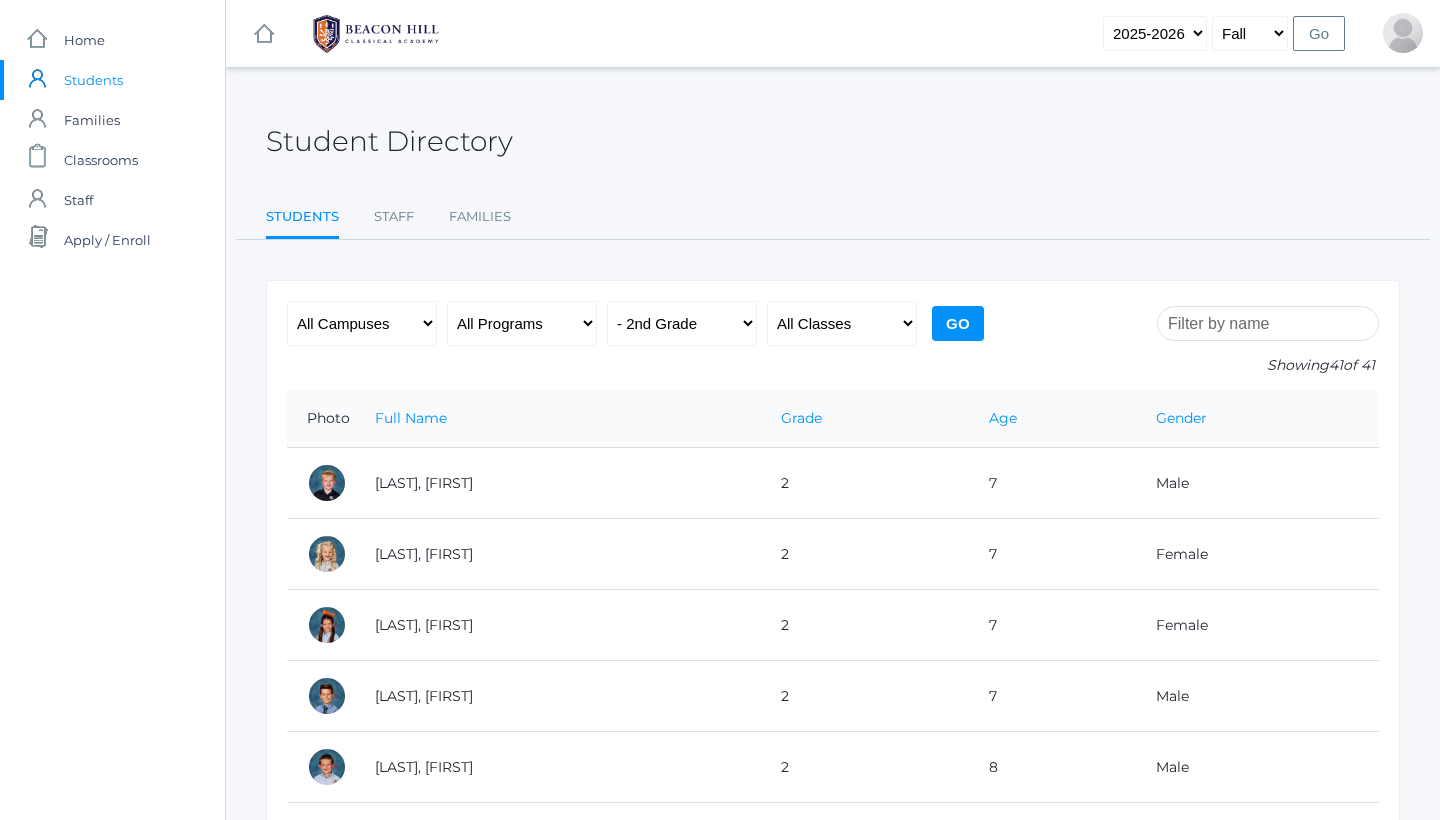 scroll, scrollTop: 0, scrollLeft: 0, axis: both 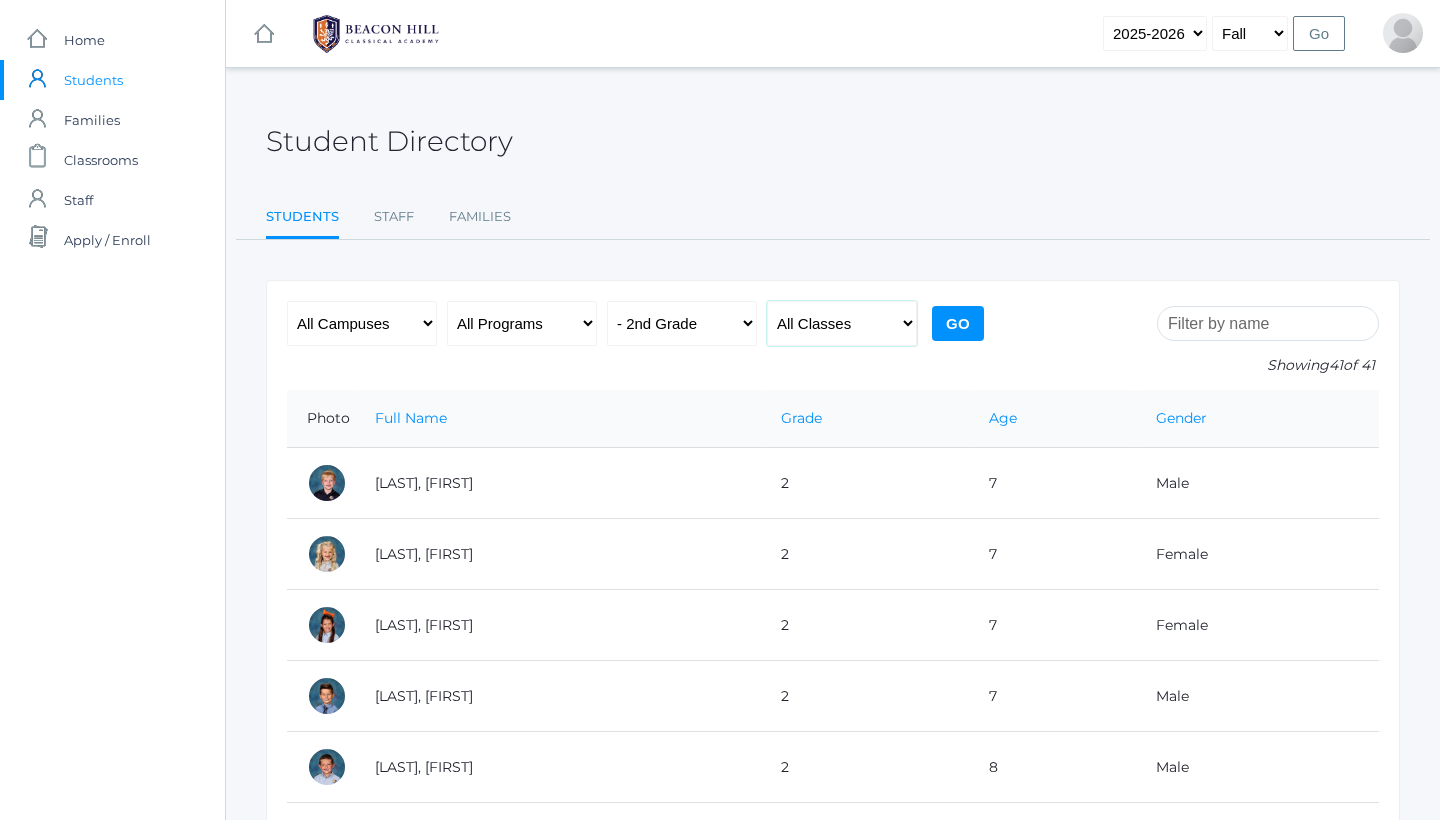 select on "1970" 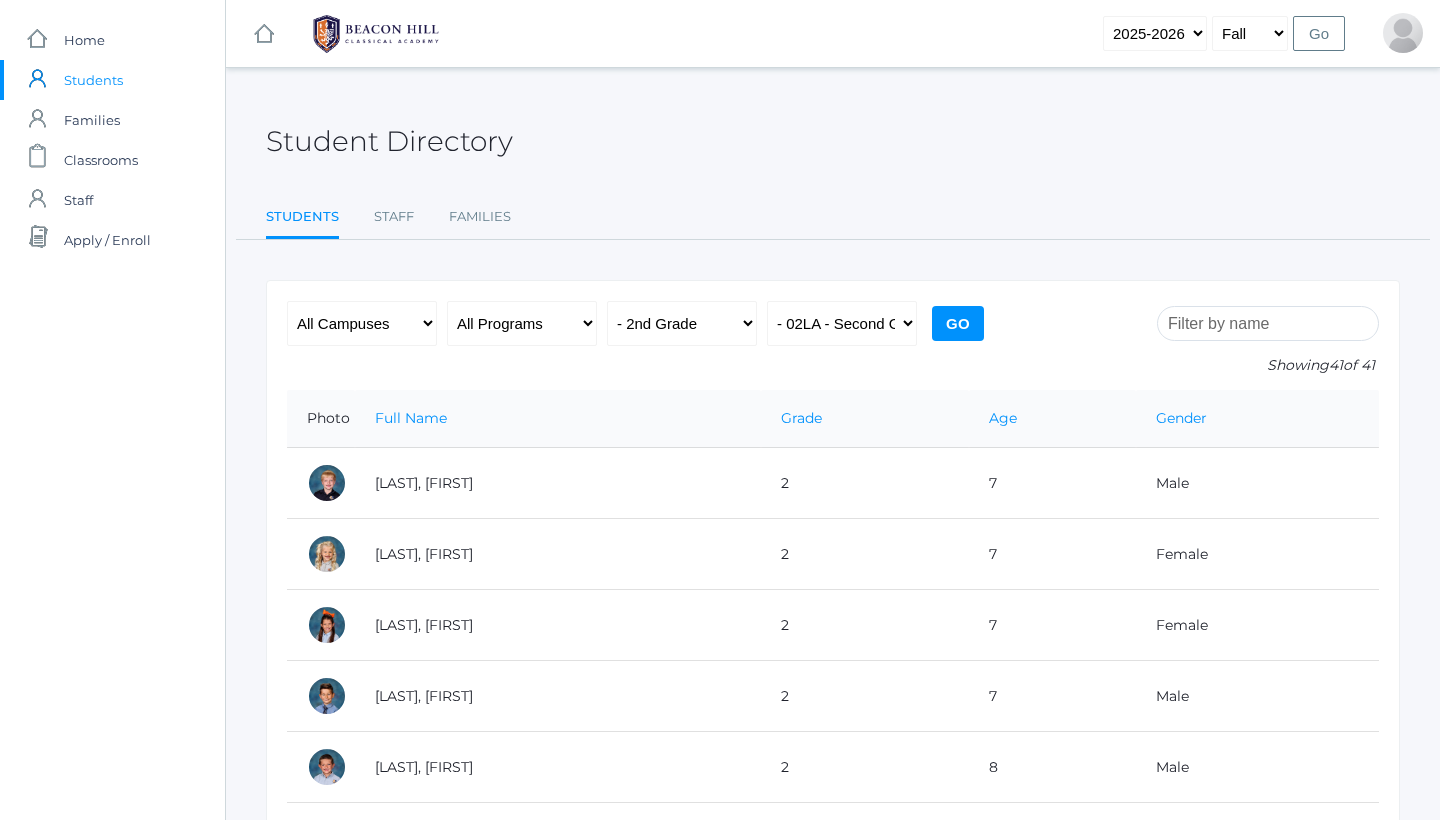 click on "Go" at bounding box center (958, 323) 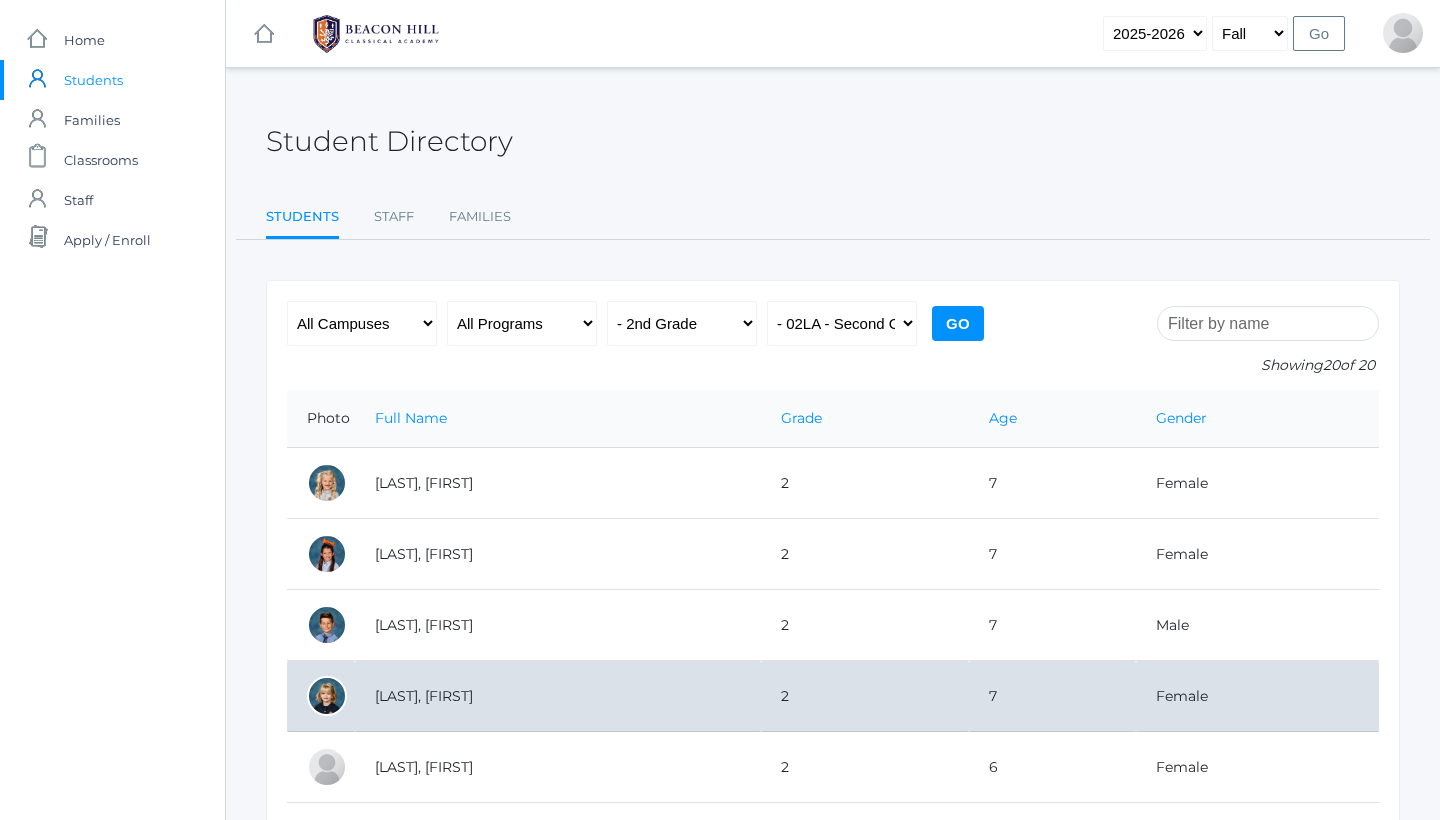 scroll, scrollTop: 0, scrollLeft: 0, axis: both 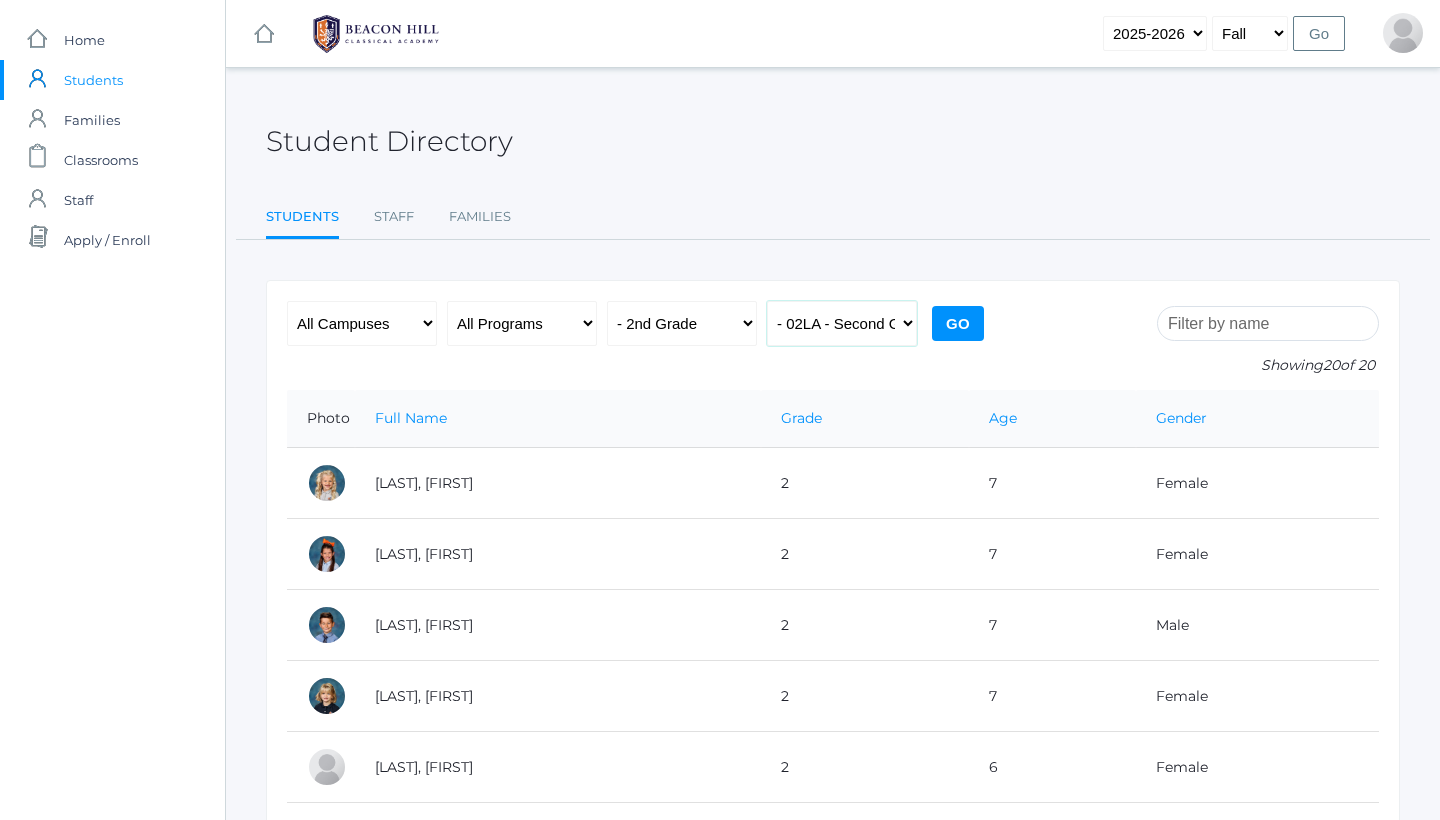 select on "1958" 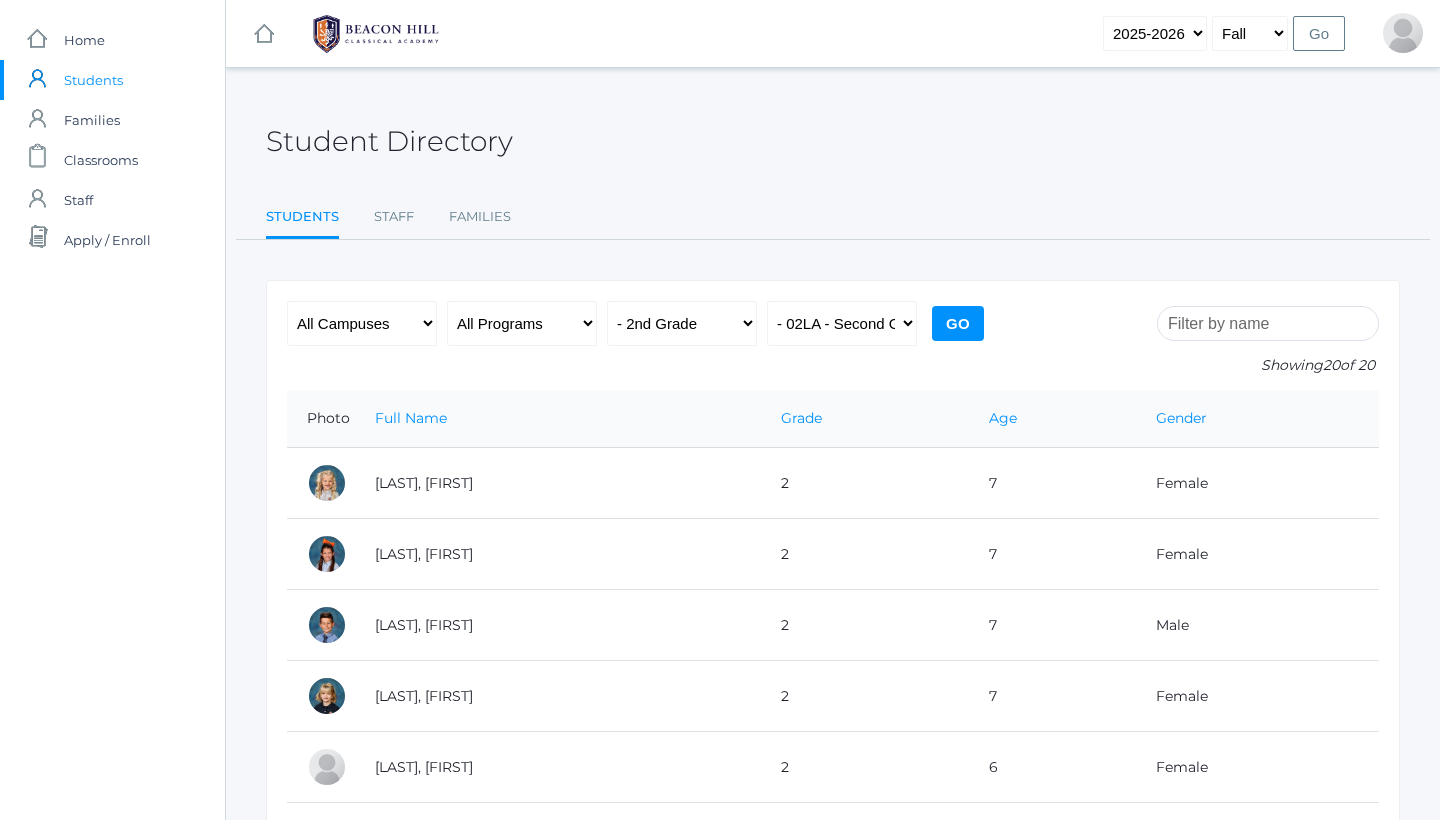 click on "Go" at bounding box center [958, 323] 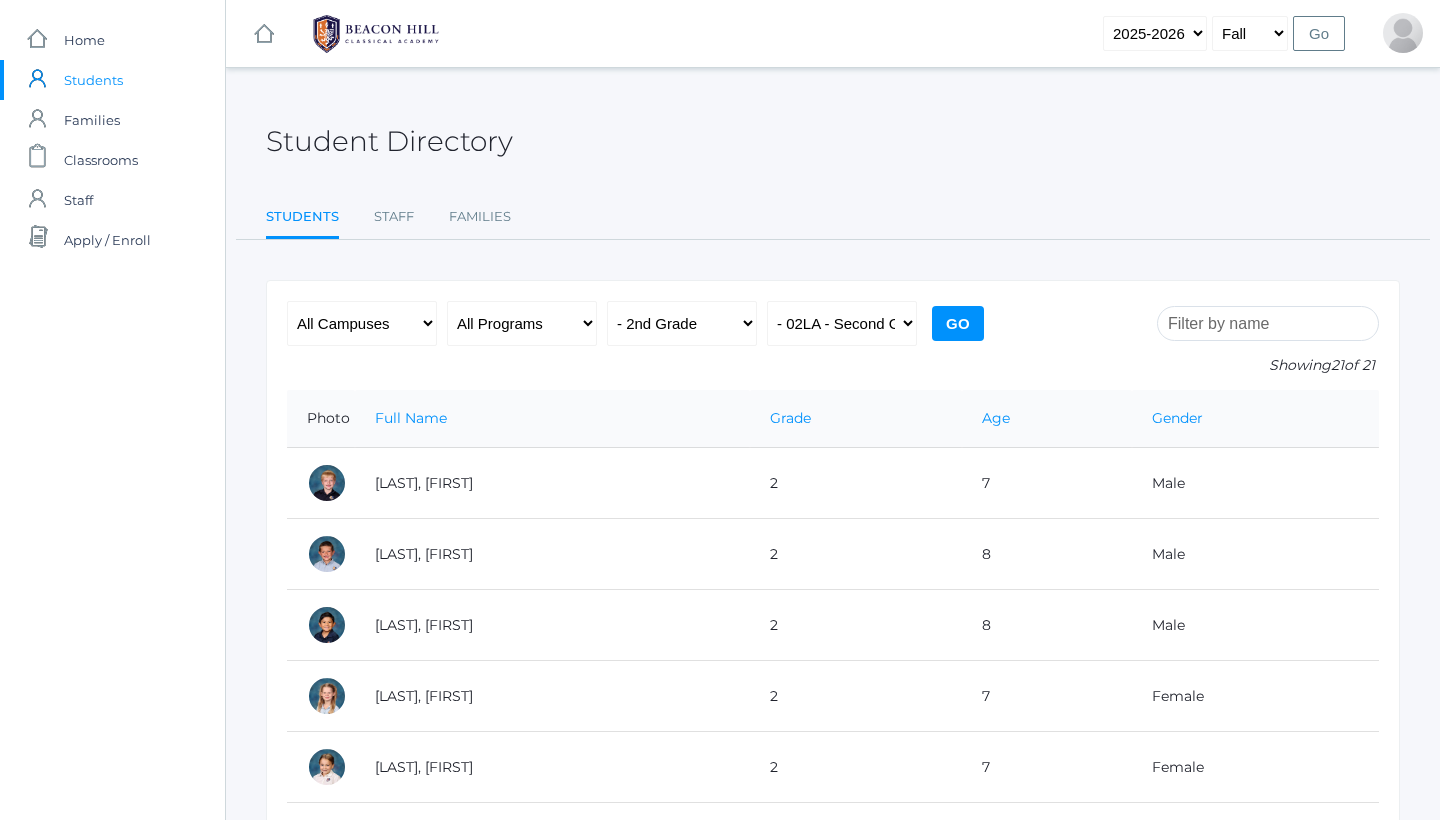 scroll, scrollTop: 0, scrollLeft: 0, axis: both 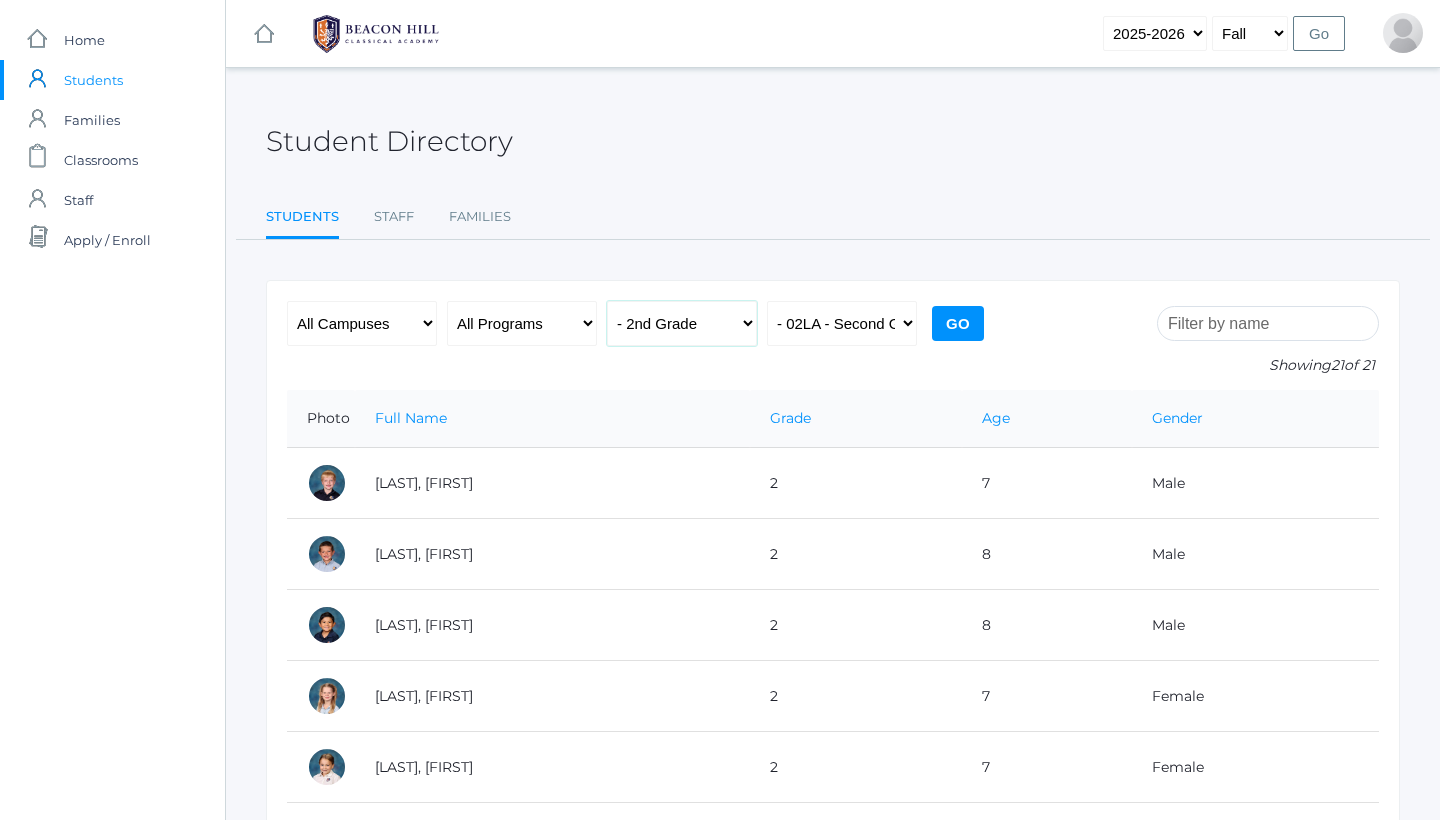 select on "4" 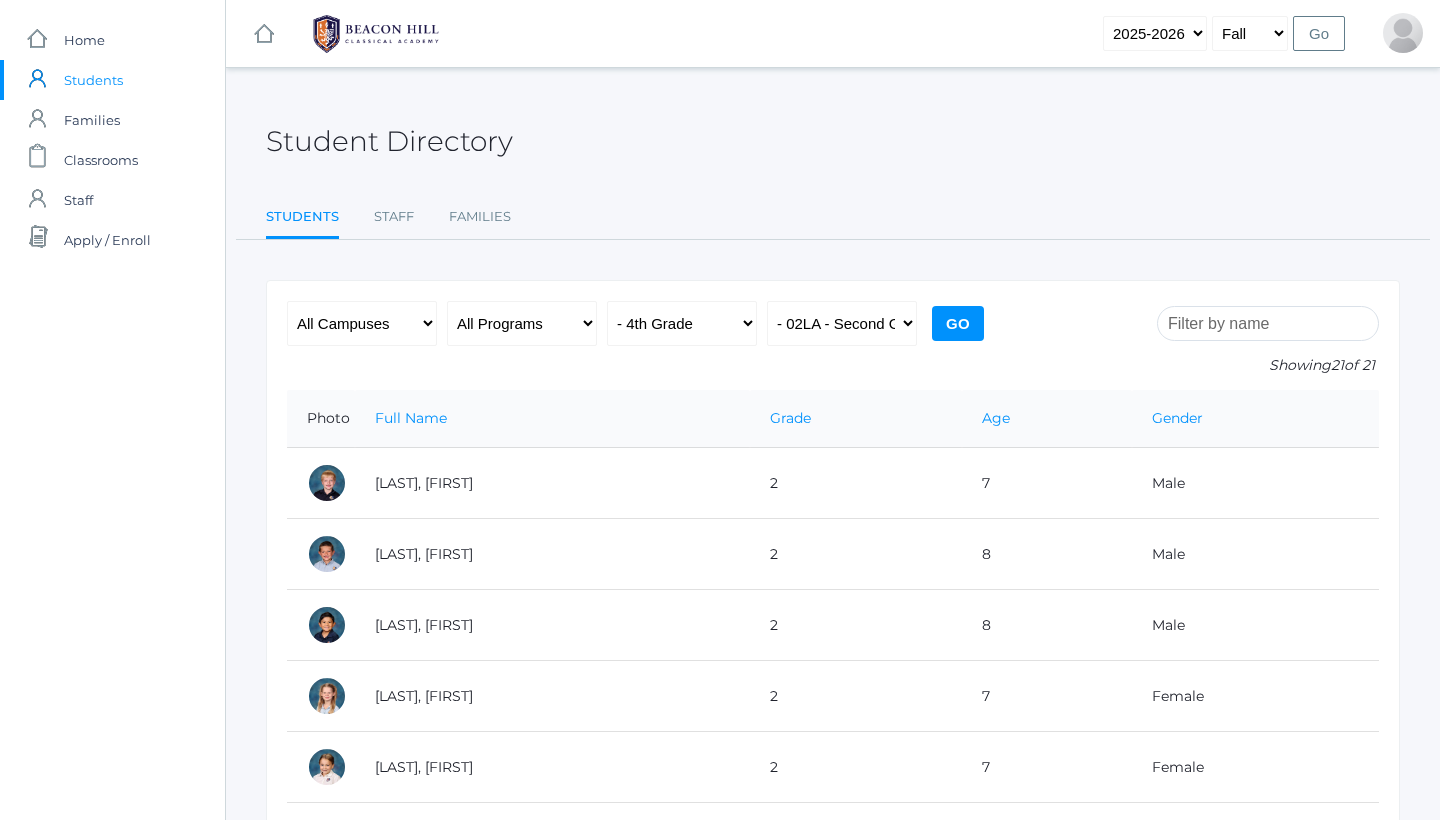 click on "Go" at bounding box center (958, 323) 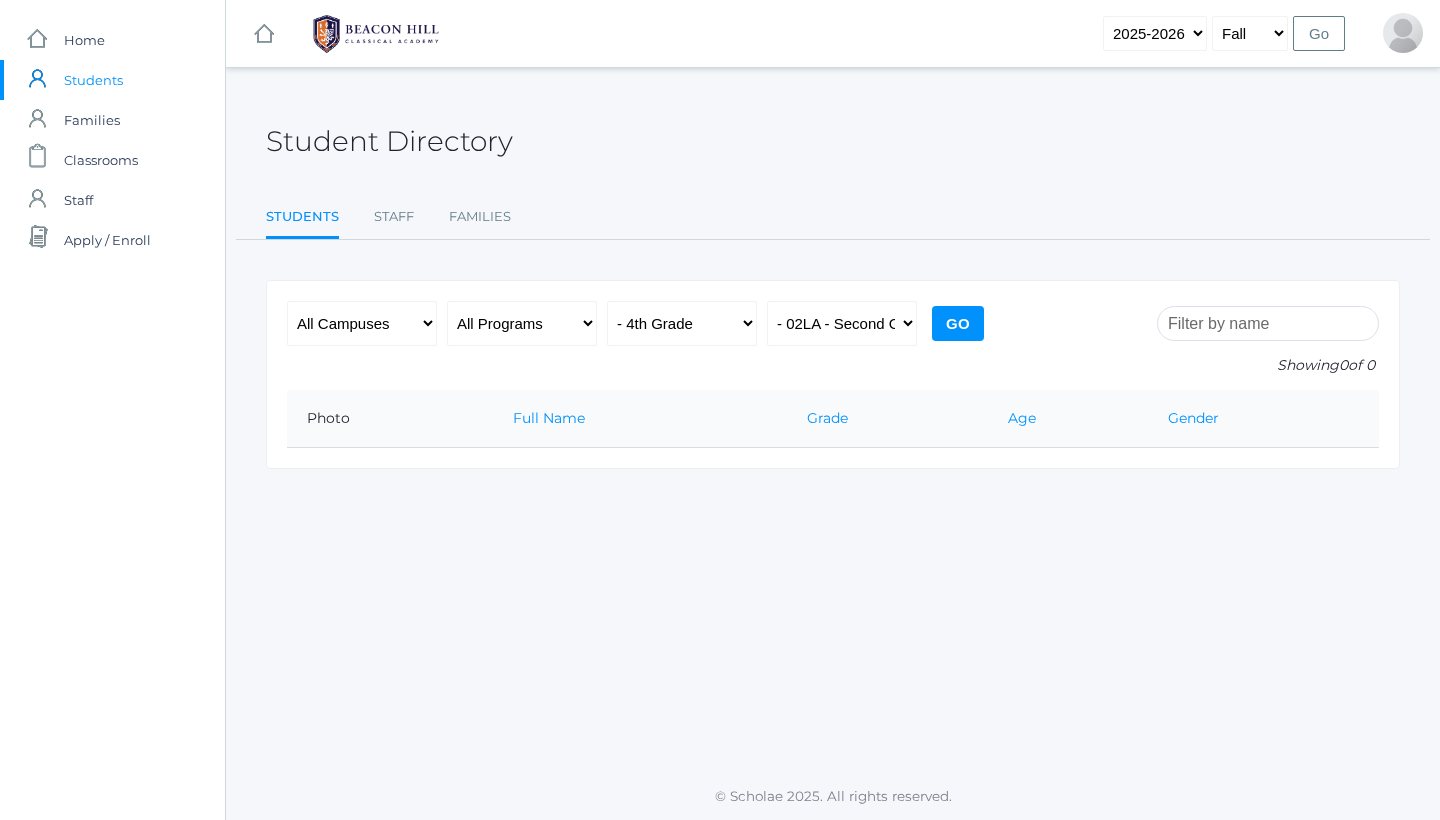 scroll, scrollTop: 0, scrollLeft: 0, axis: both 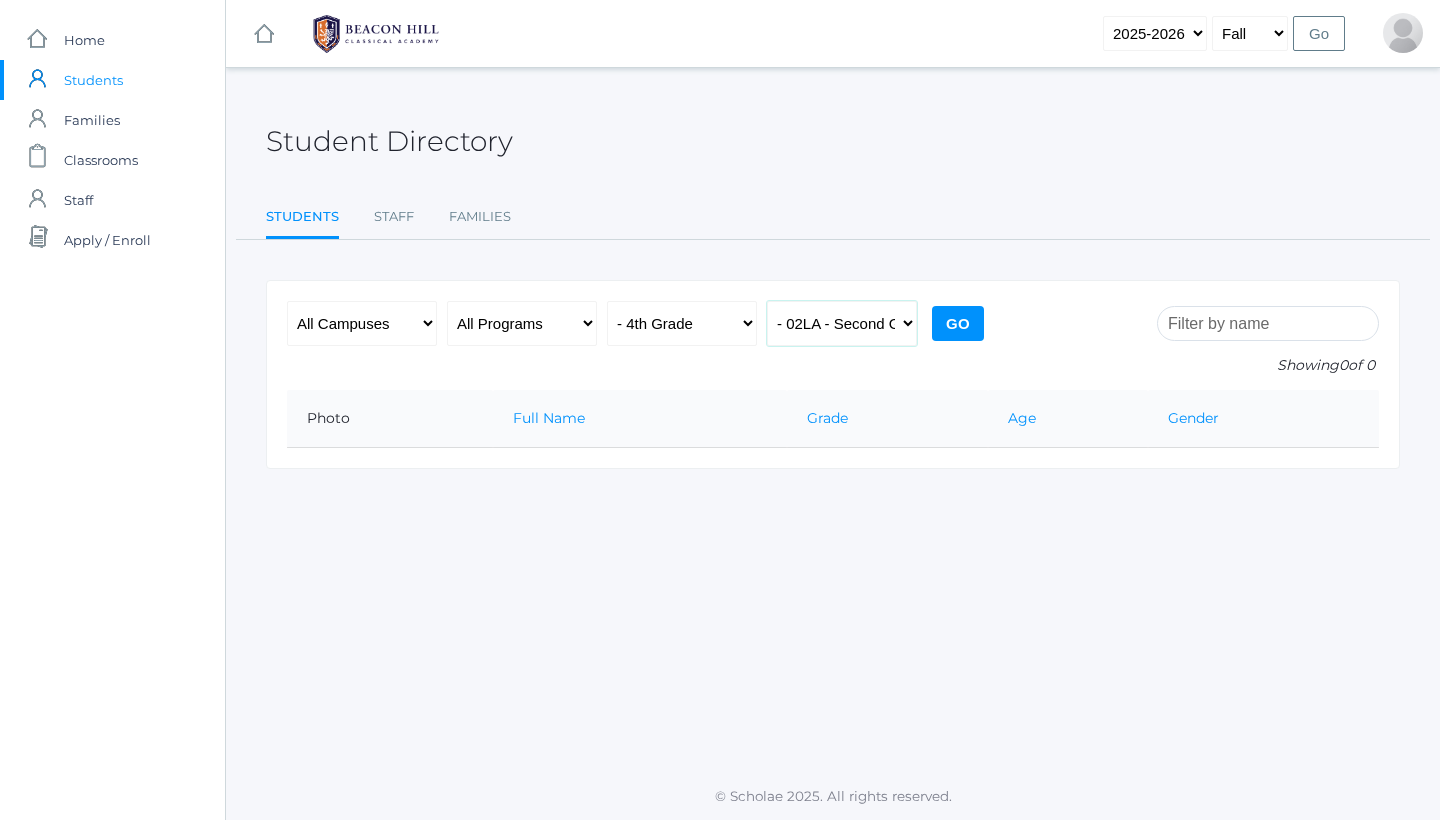 select on "2077" 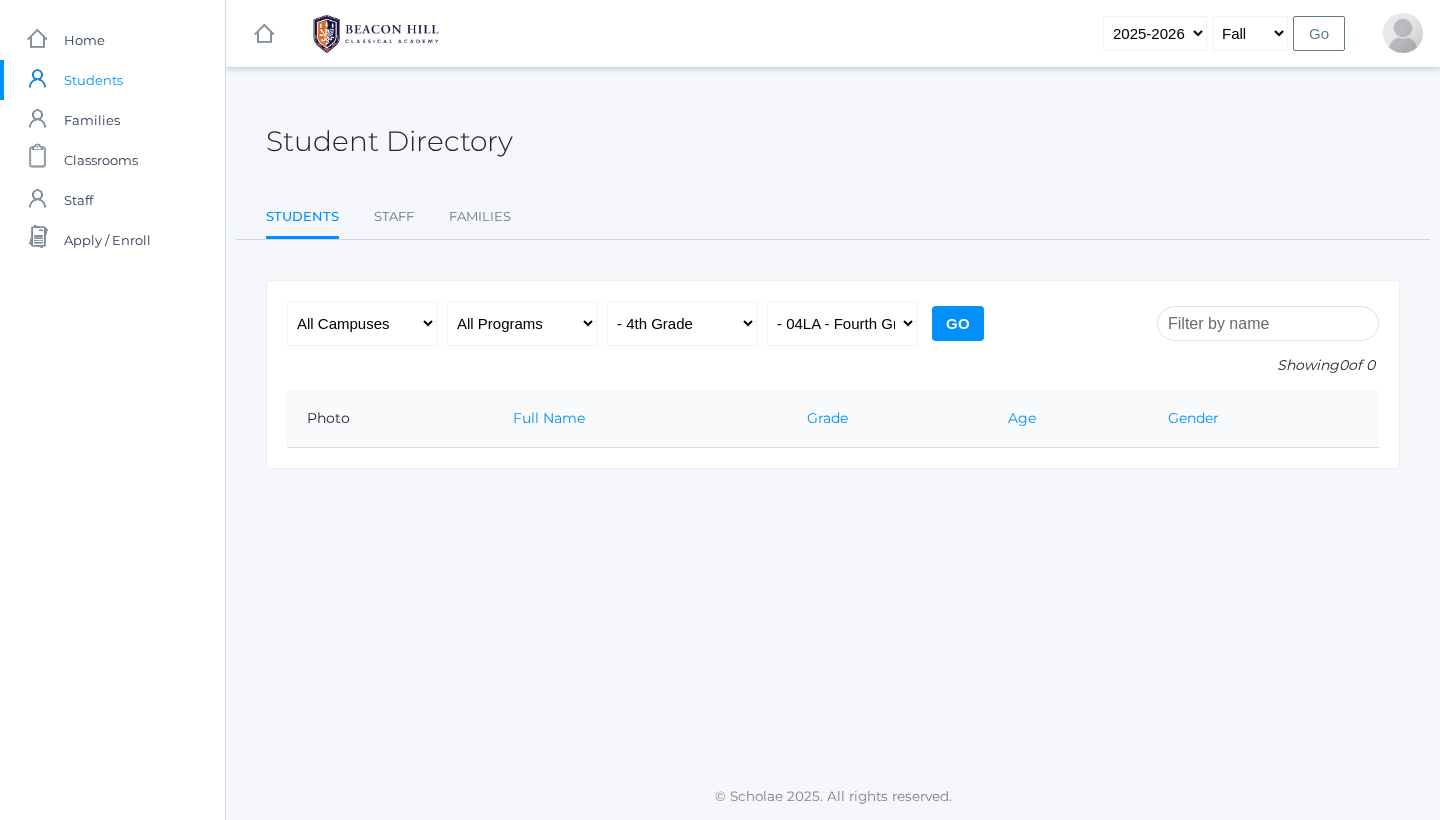 click on "Go" at bounding box center [958, 323] 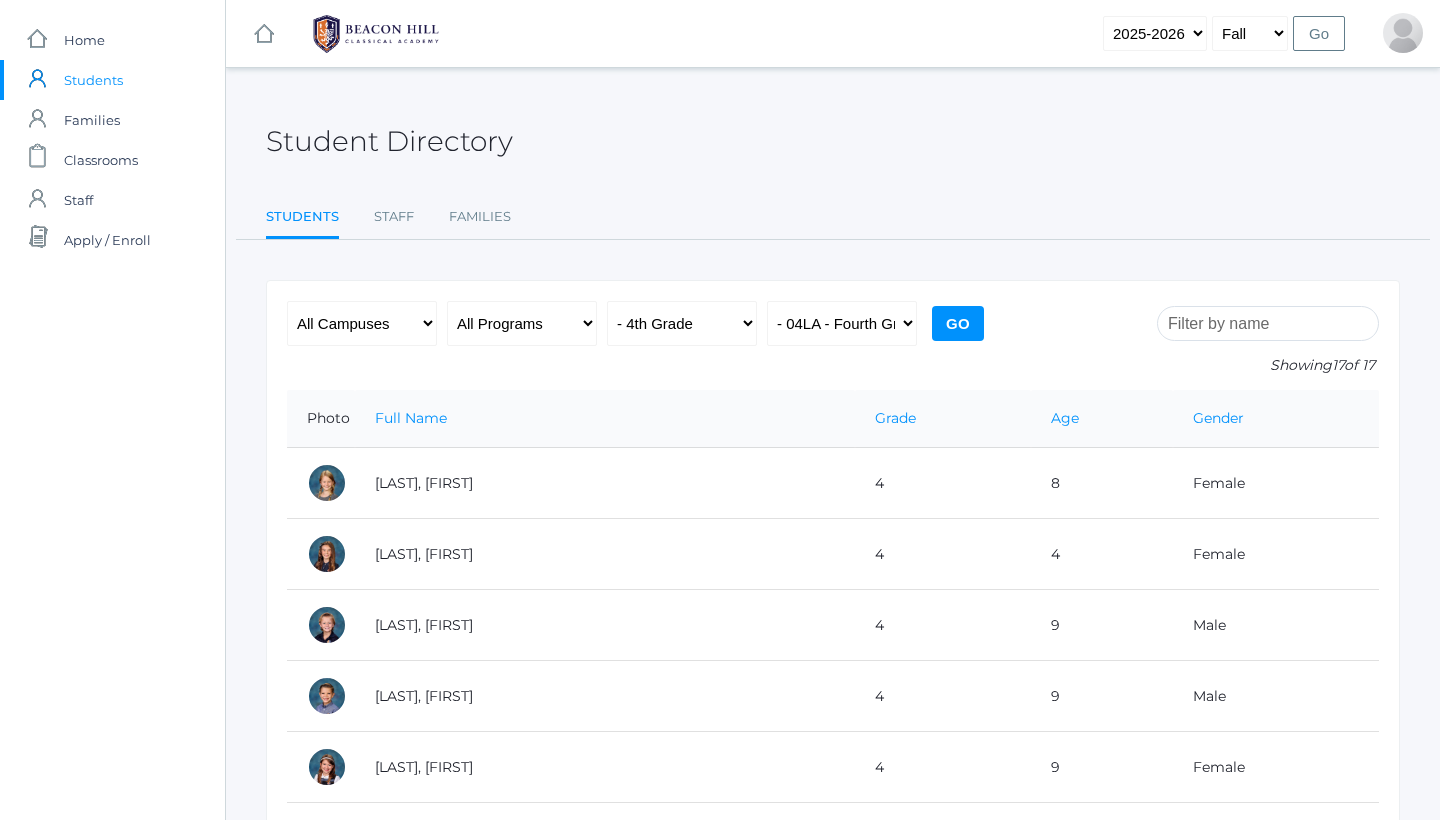 scroll, scrollTop: 0, scrollLeft: 0, axis: both 